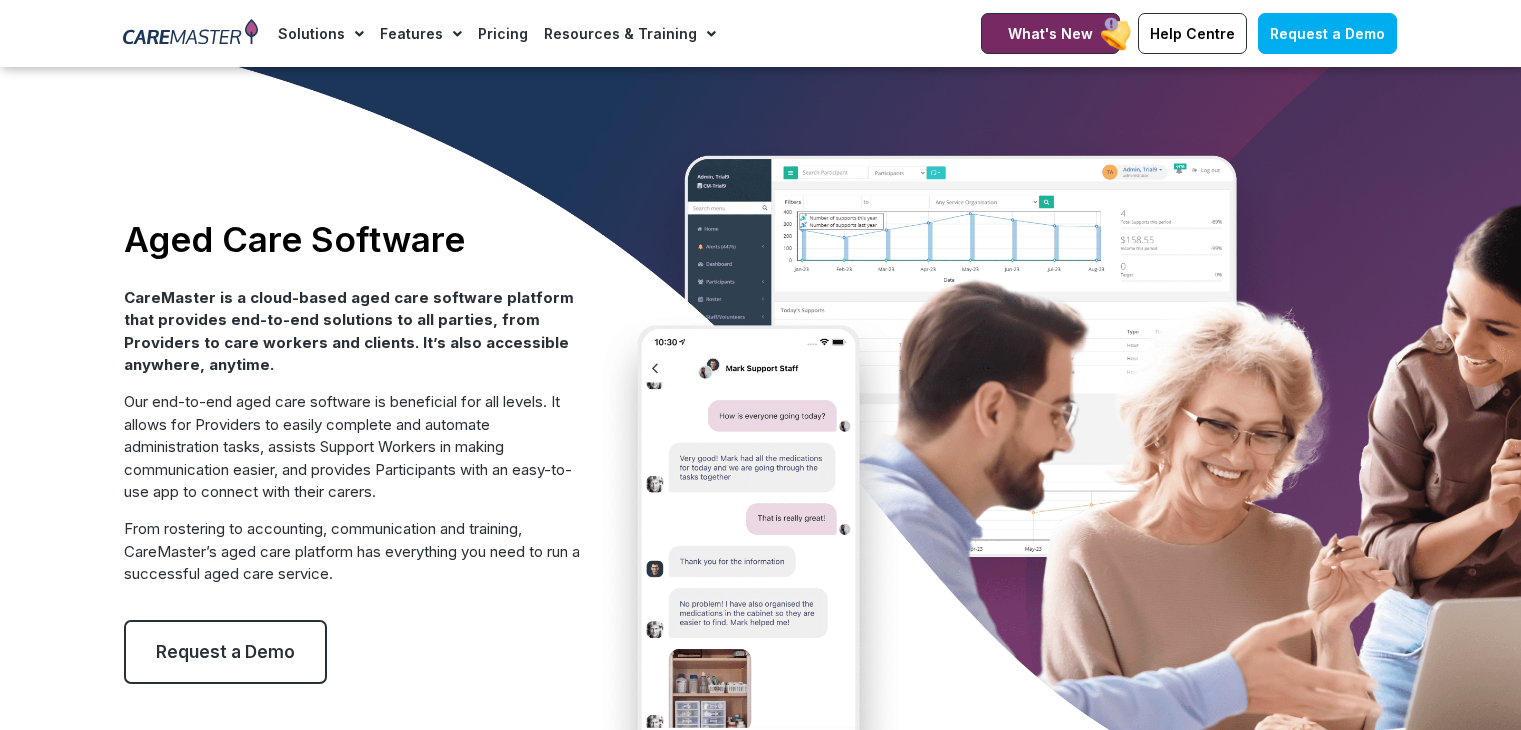scroll, scrollTop: 124, scrollLeft: 0, axis: vertical 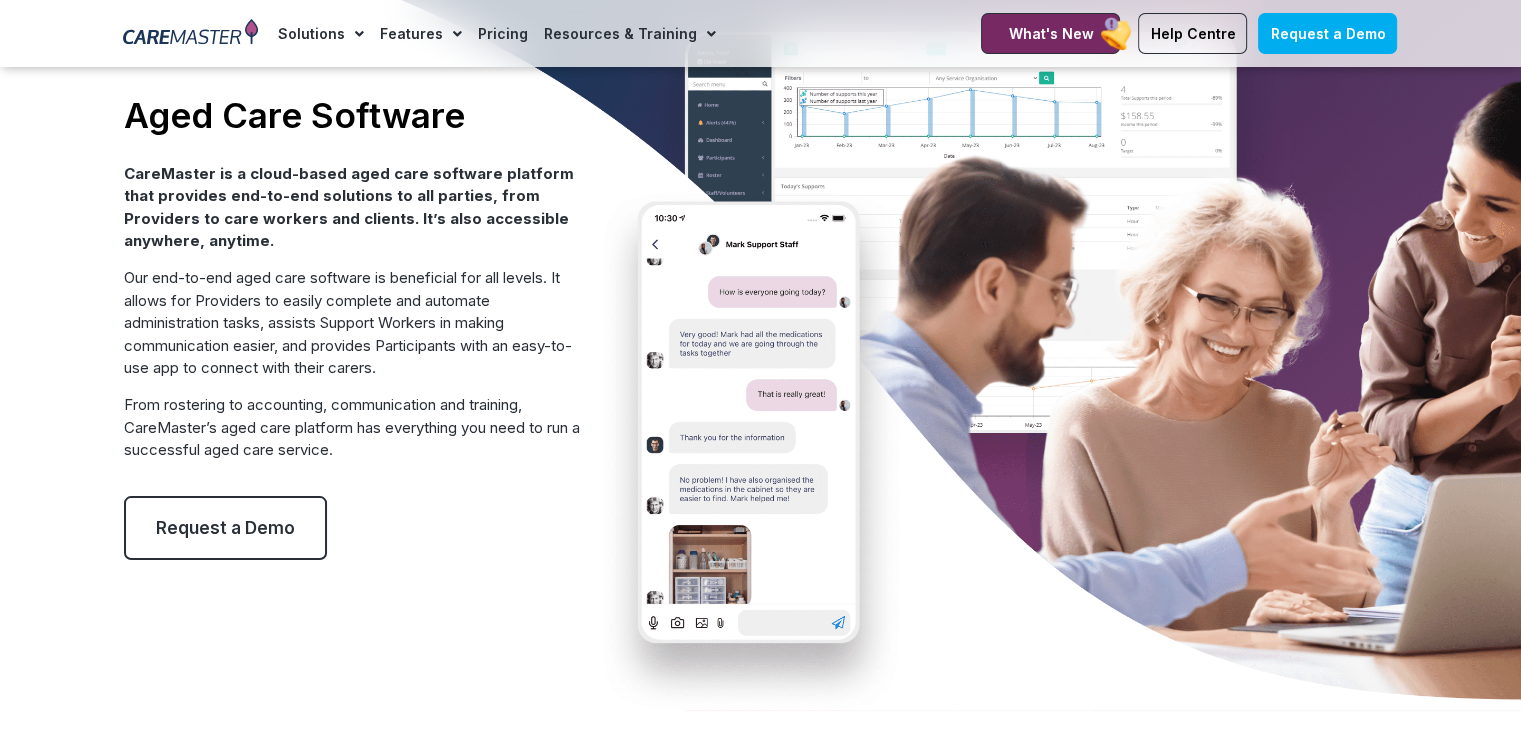 click on "CareMaster is a cloud-based aged care software platform that provides end-to-end solutions to all parties, from Providers to care workers and clients. It’s also accessible anywhere, anytime." at bounding box center [353, 208] 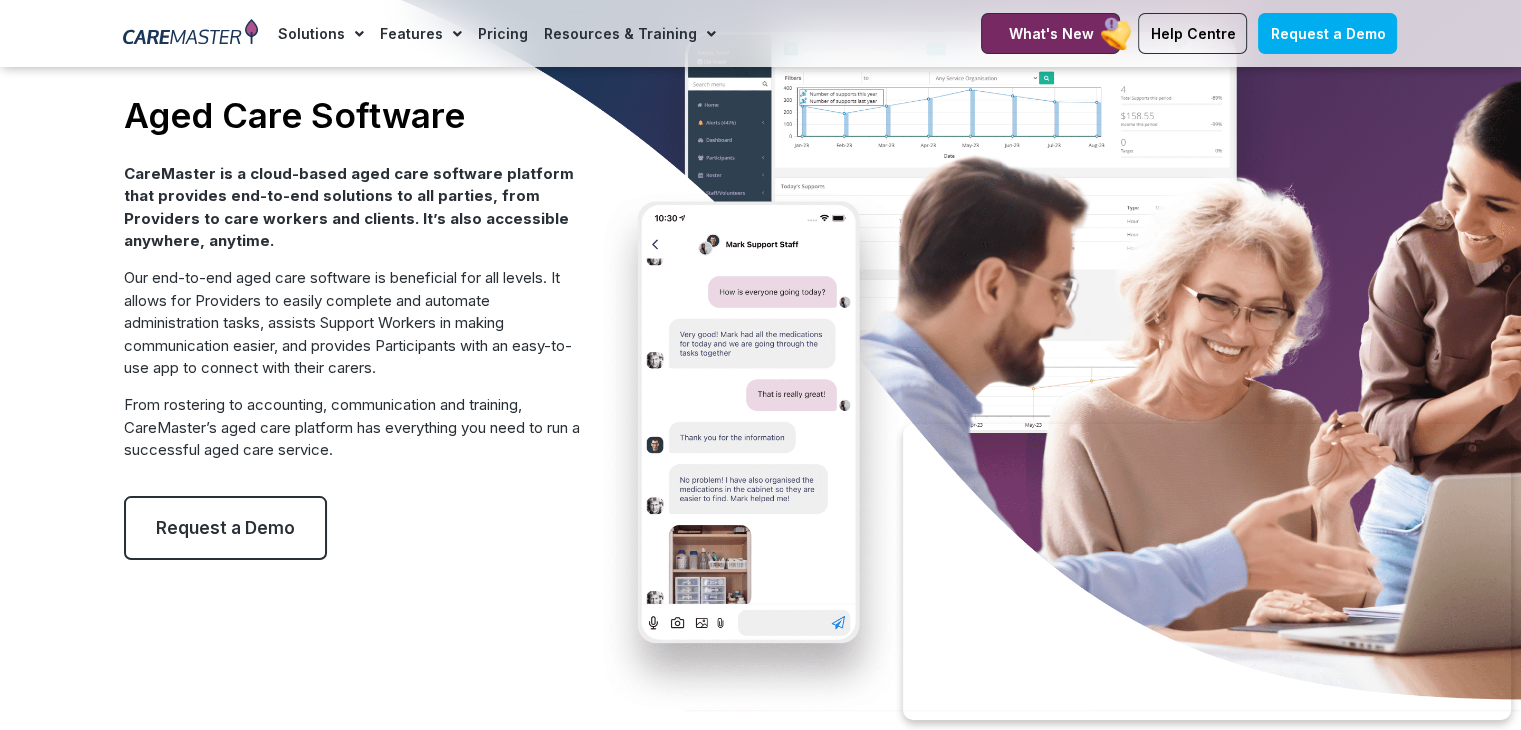 click on "CareMaster is a cloud-based aged care software platform that provides end-to-end solutions to all parties, from Providers to care workers and clients. It’s also accessible anywhere, anytime." at bounding box center [353, 208] 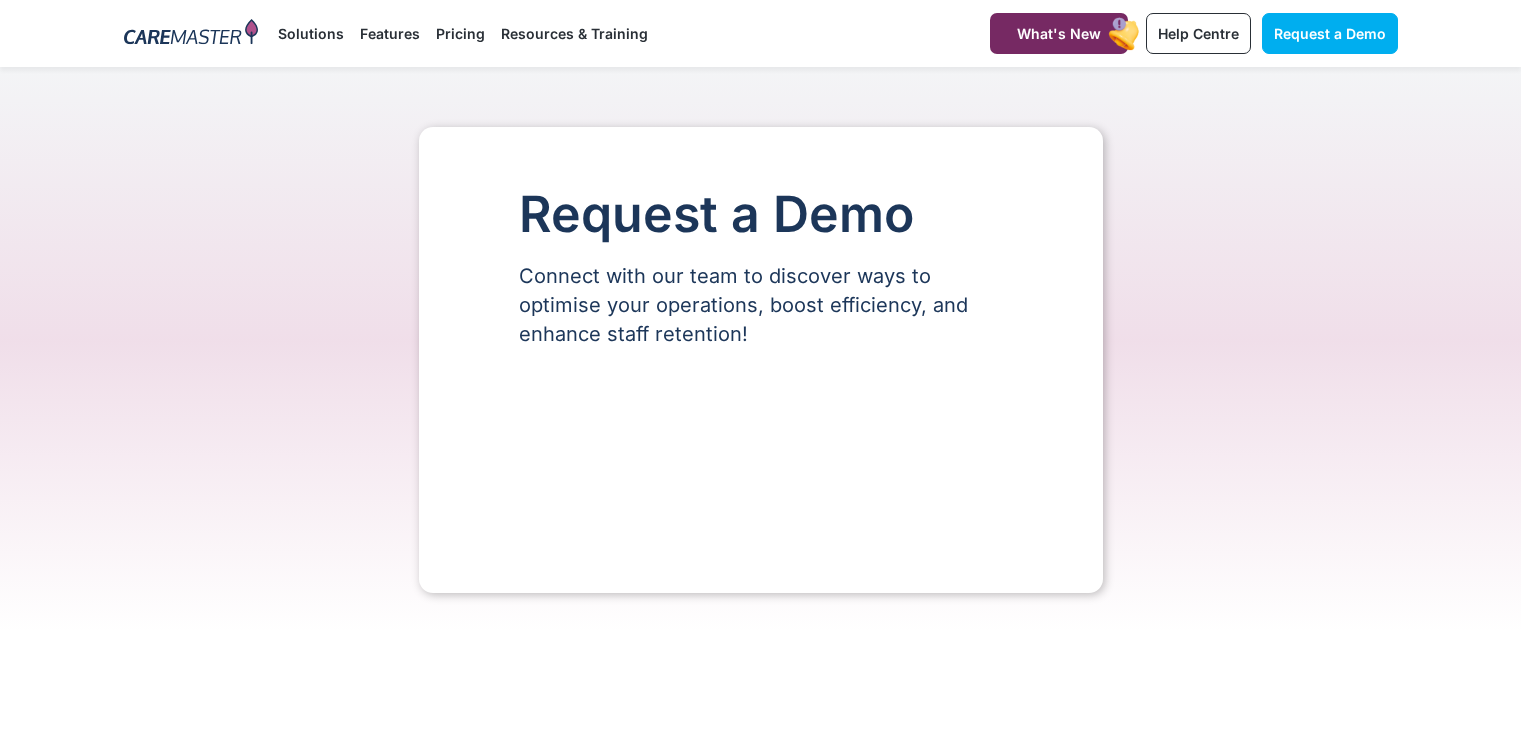 scroll, scrollTop: 0, scrollLeft: 0, axis: both 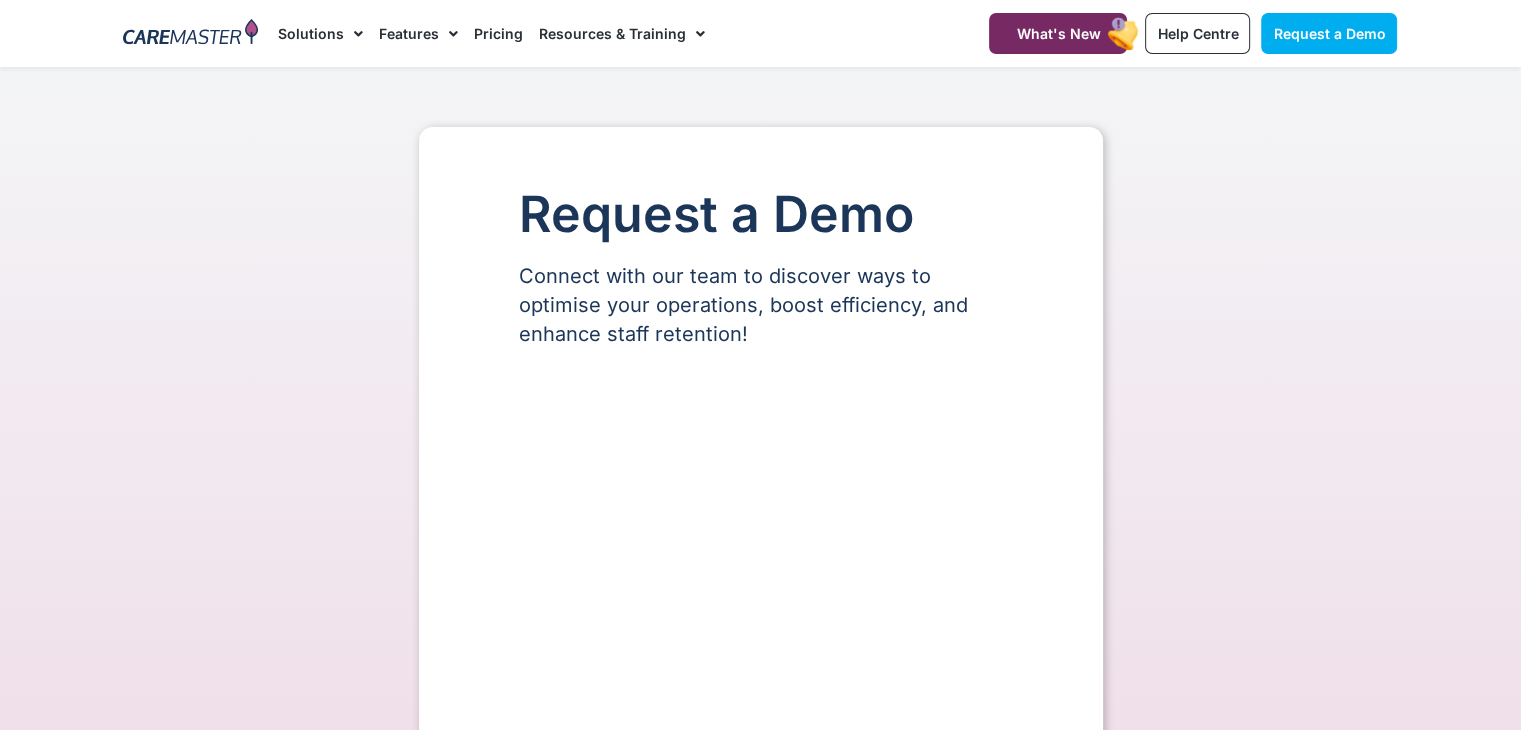 select on "**" 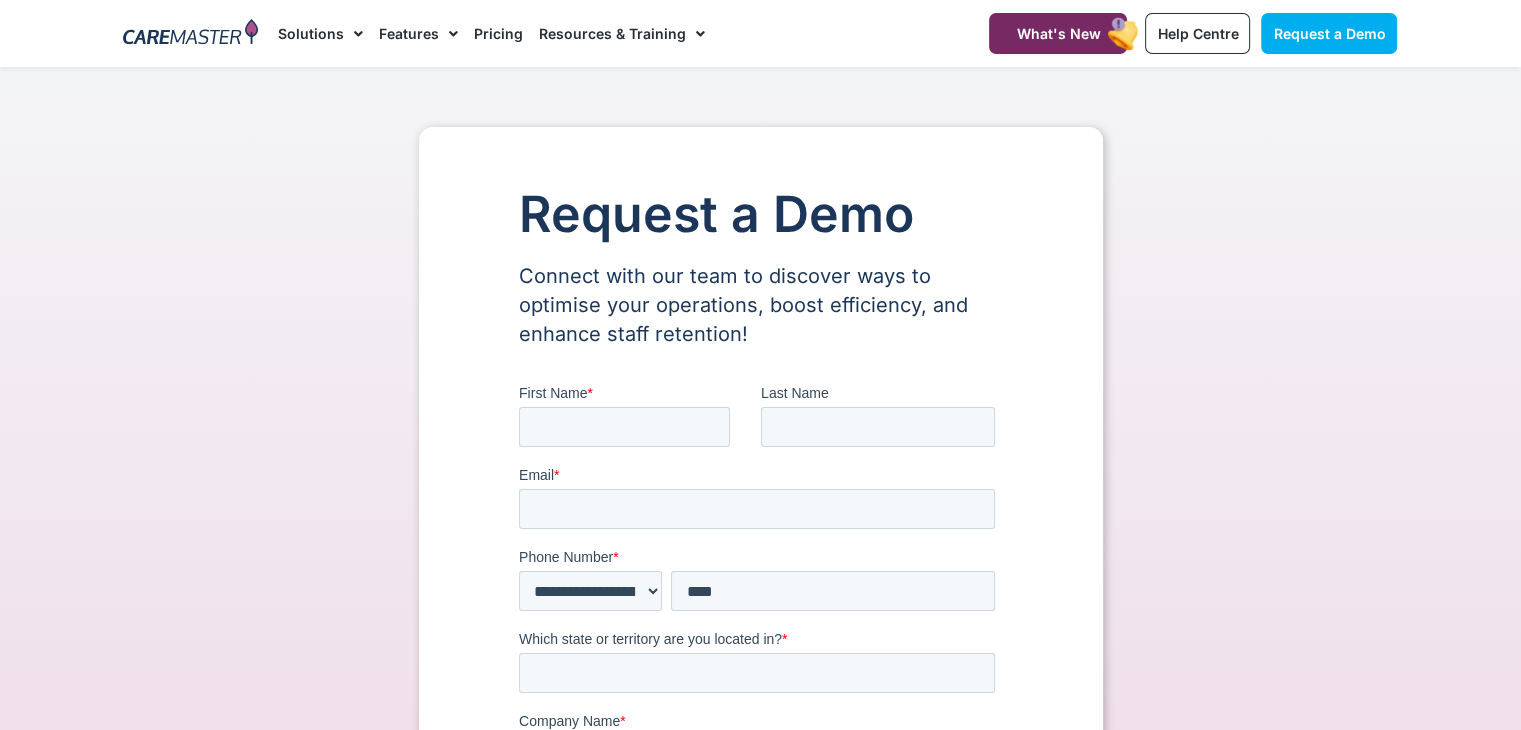 scroll, scrollTop: 0, scrollLeft: 0, axis: both 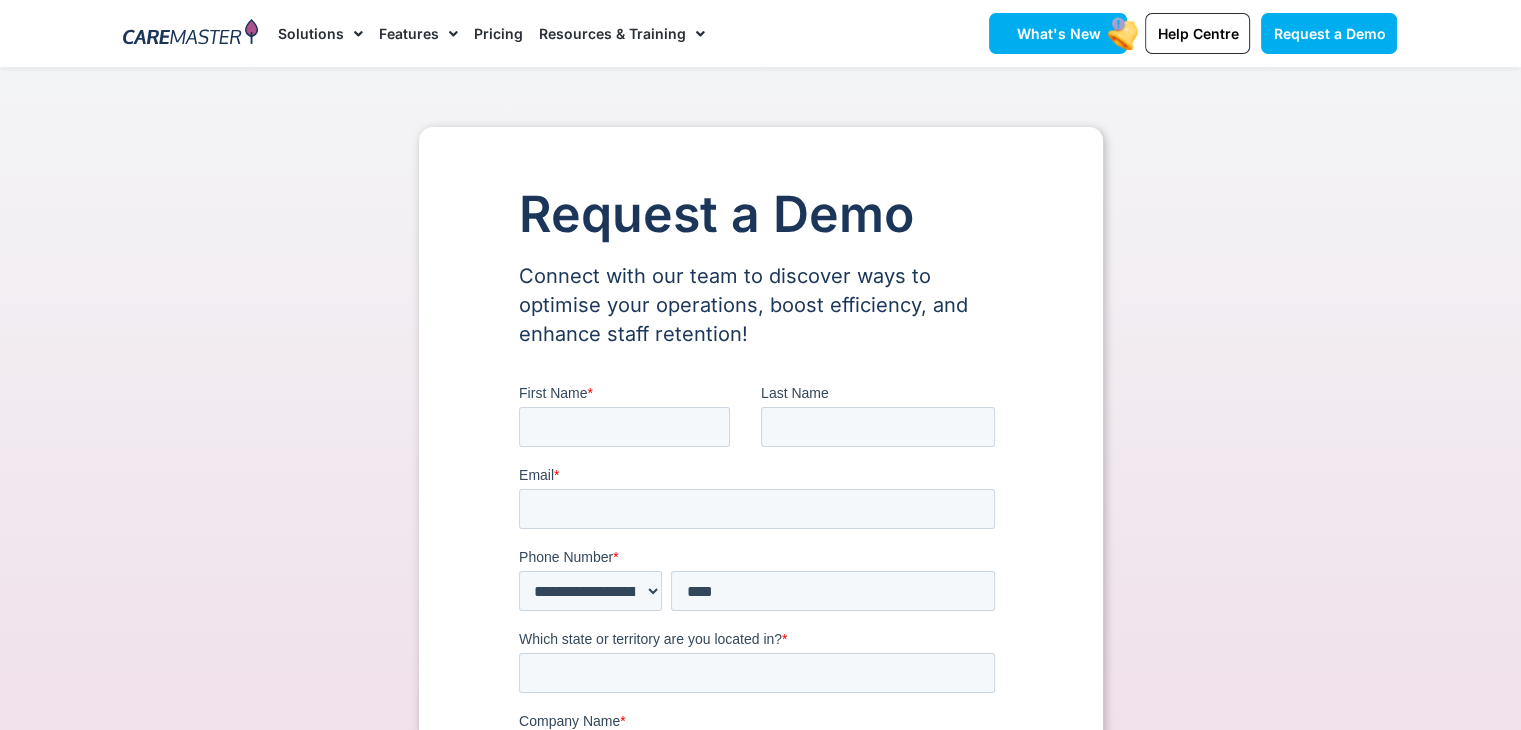 click on "What's New" at bounding box center [1058, 33] 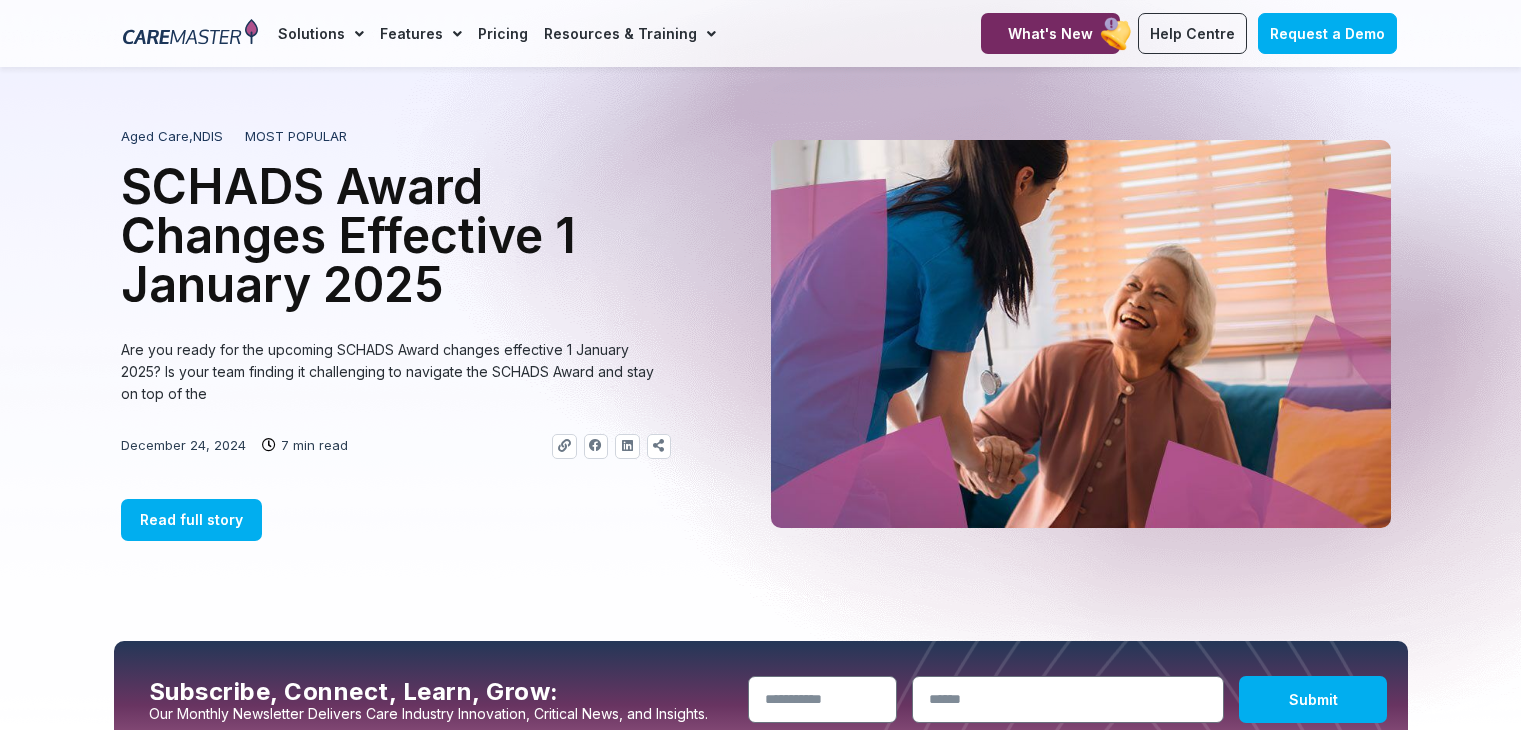 click on "Features" 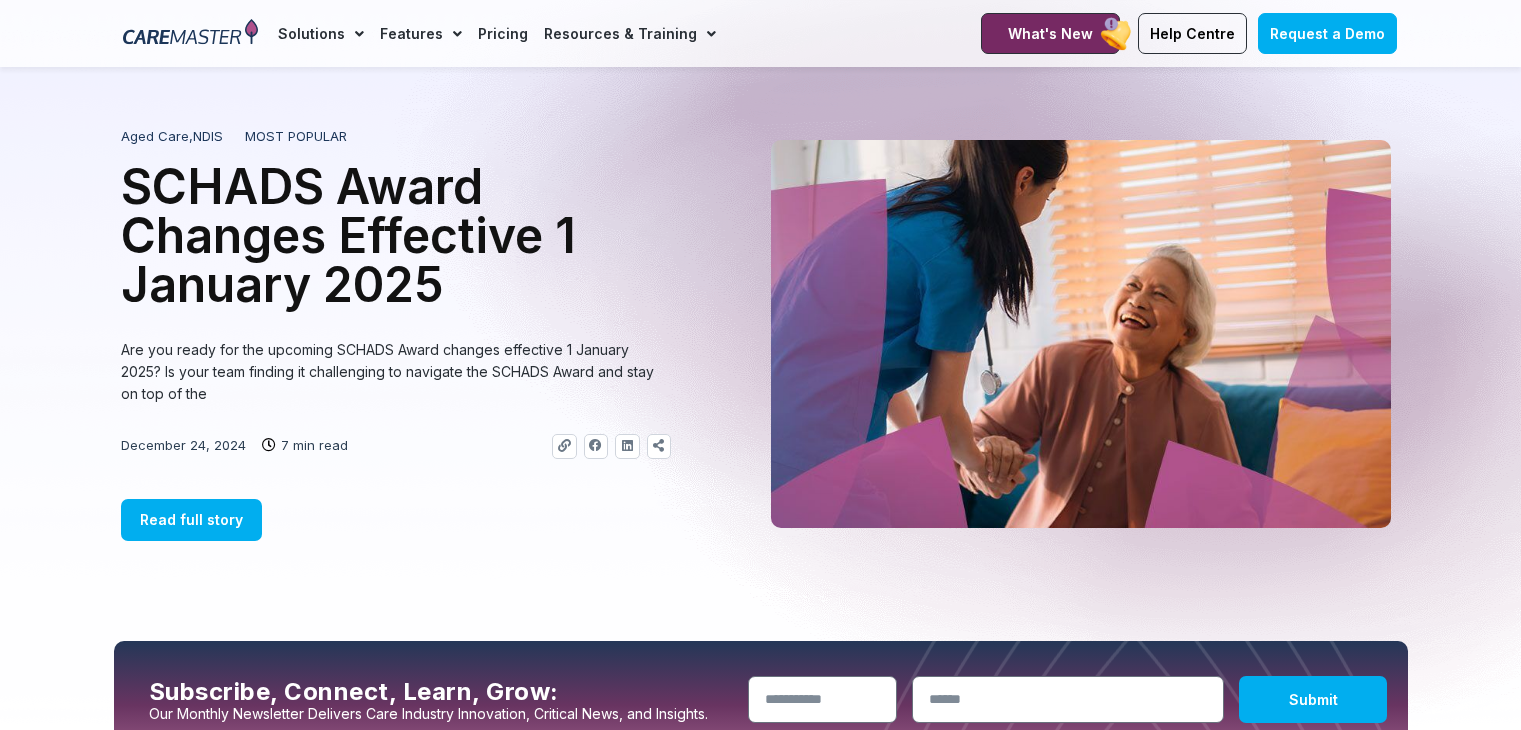 scroll, scrollTop: 0, scrollLeft: 0, axis: both 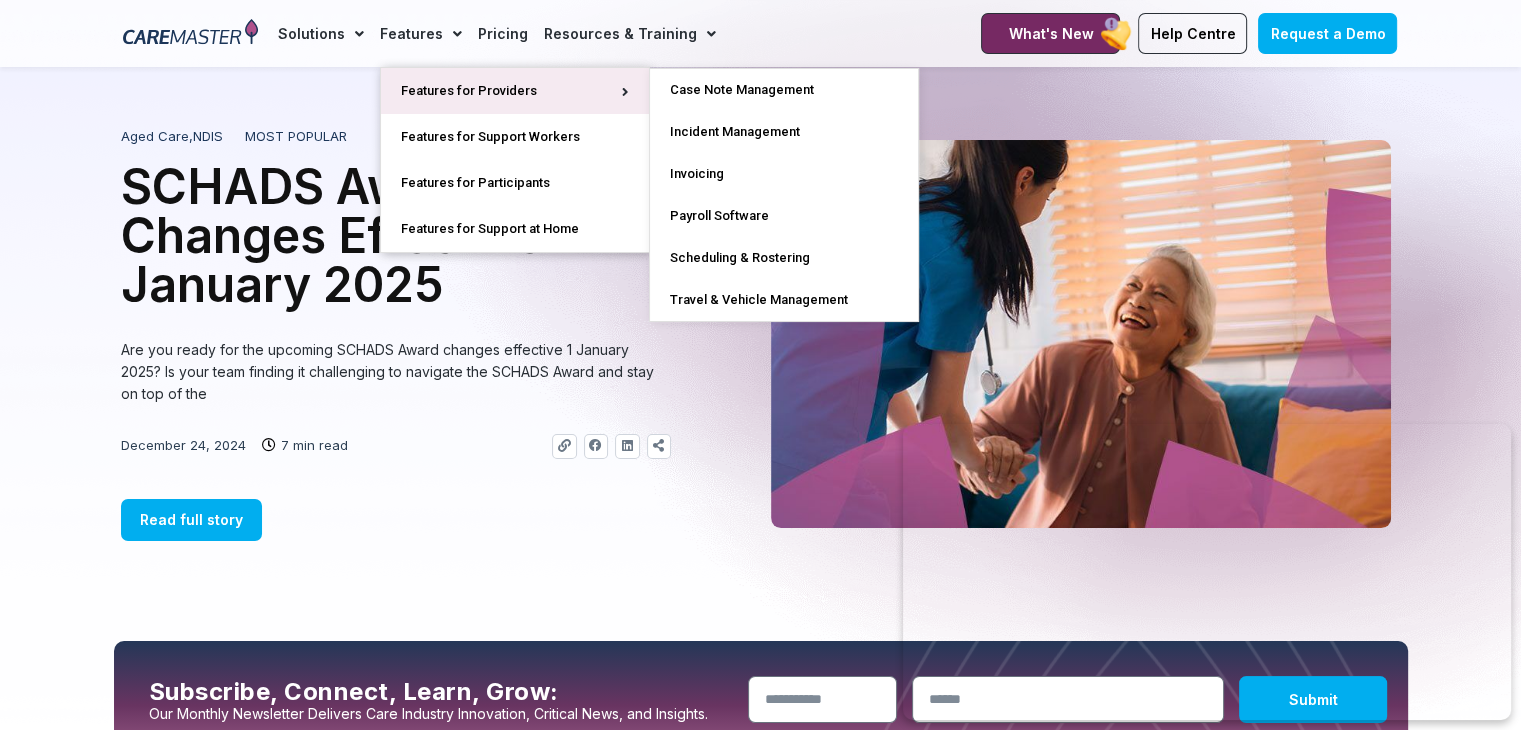 click on "Features for Providers" 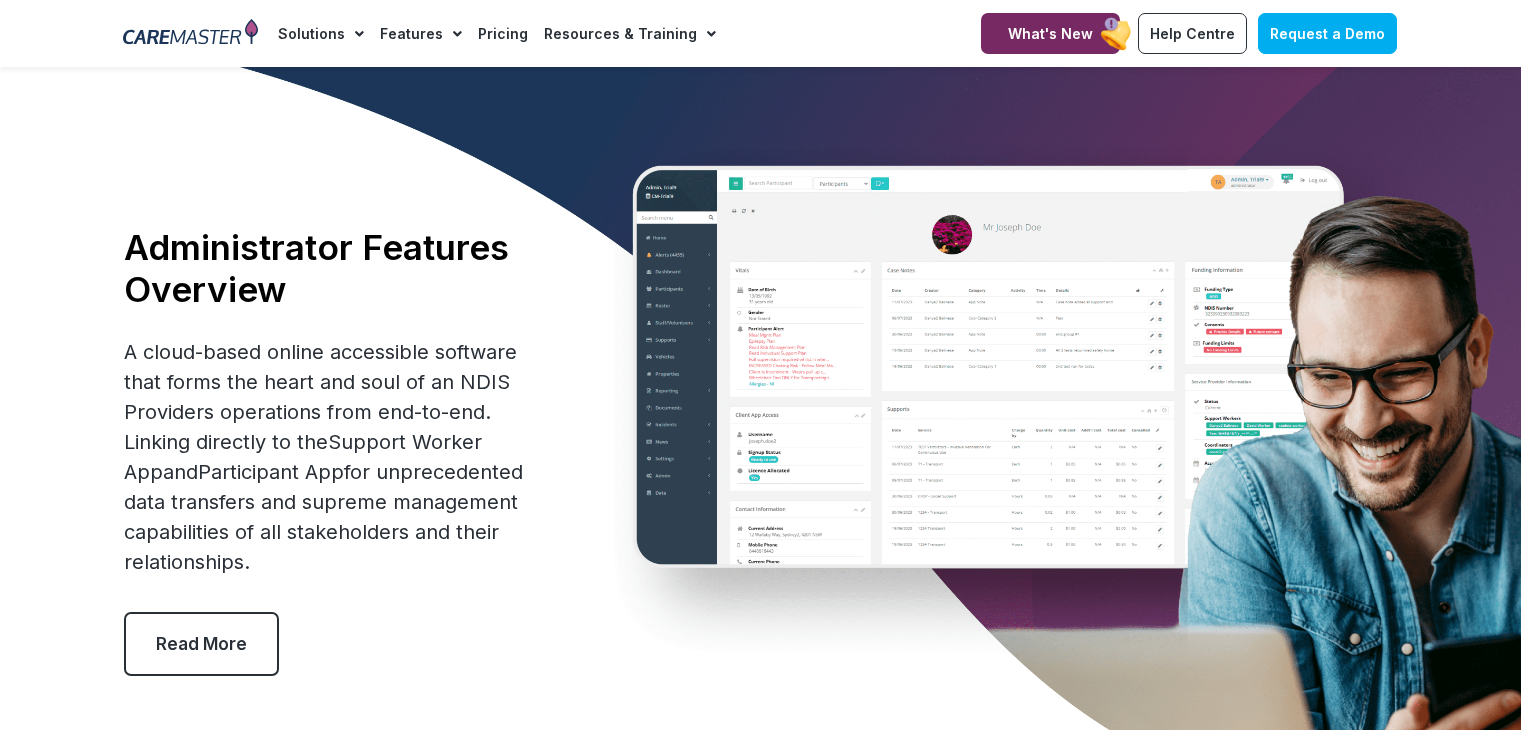 scroll, scrollTop: 0, scrollLeft: 0, axis: both 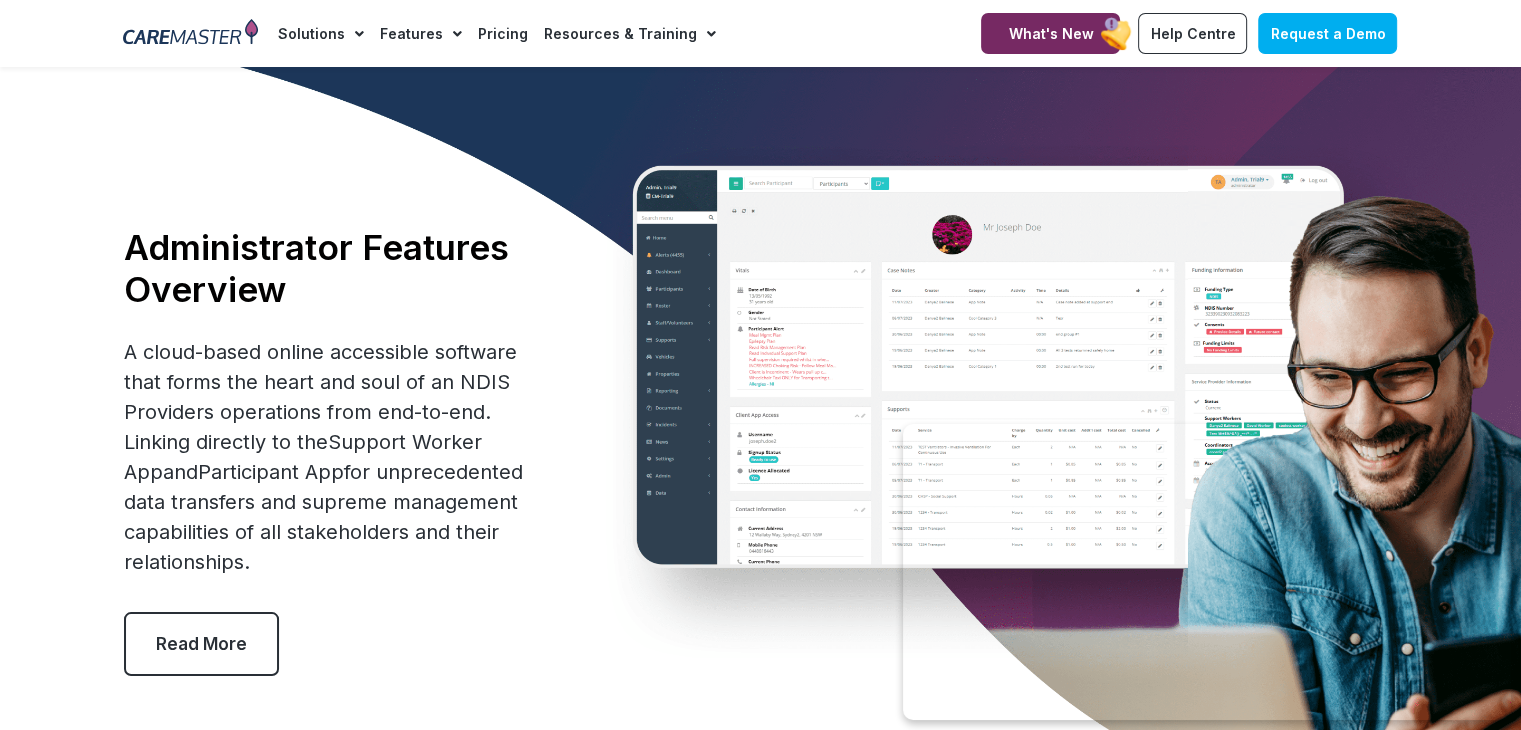 click on "Read More" at bounding box center (201, 644) 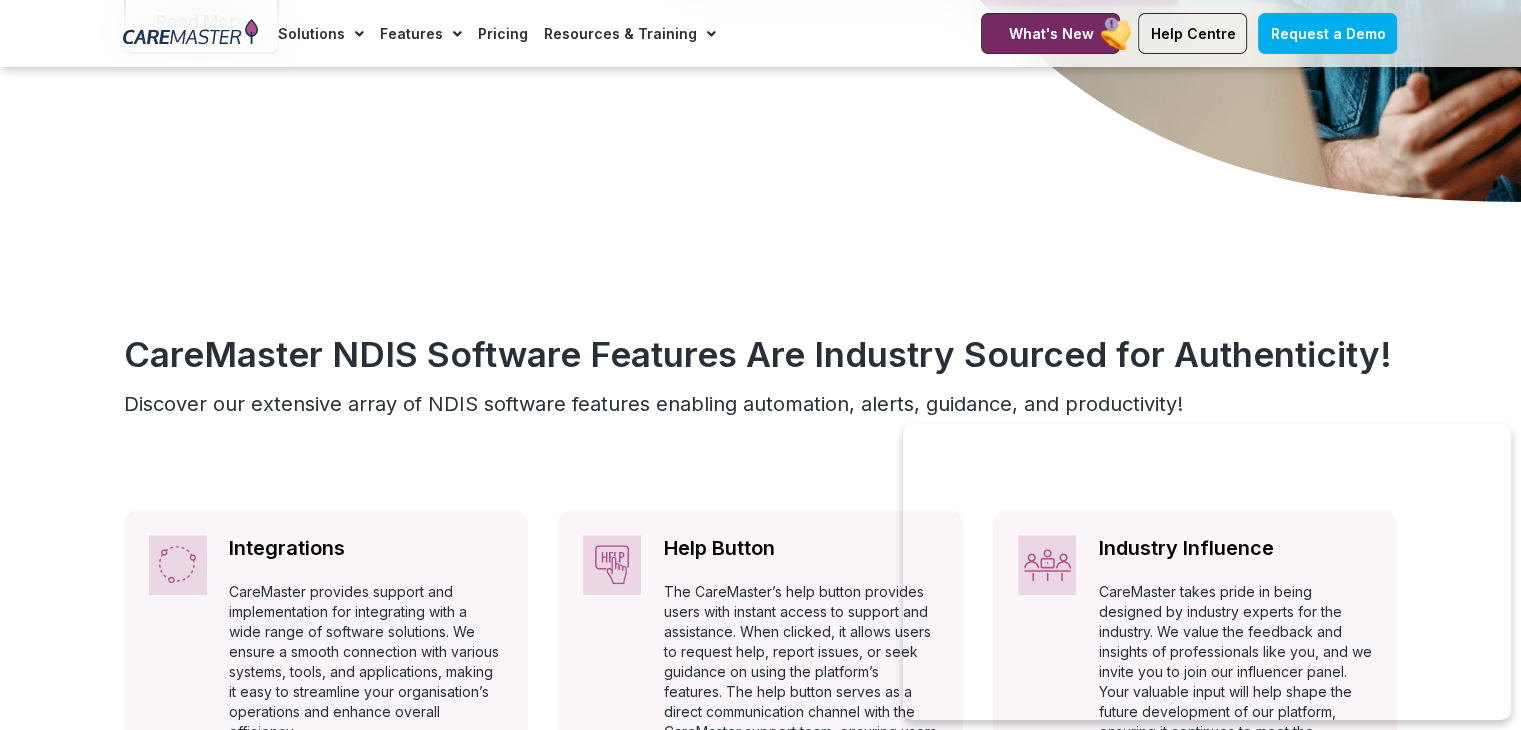 scroll, scrollTop: 835, scrollLeft: 0, axis: vertical 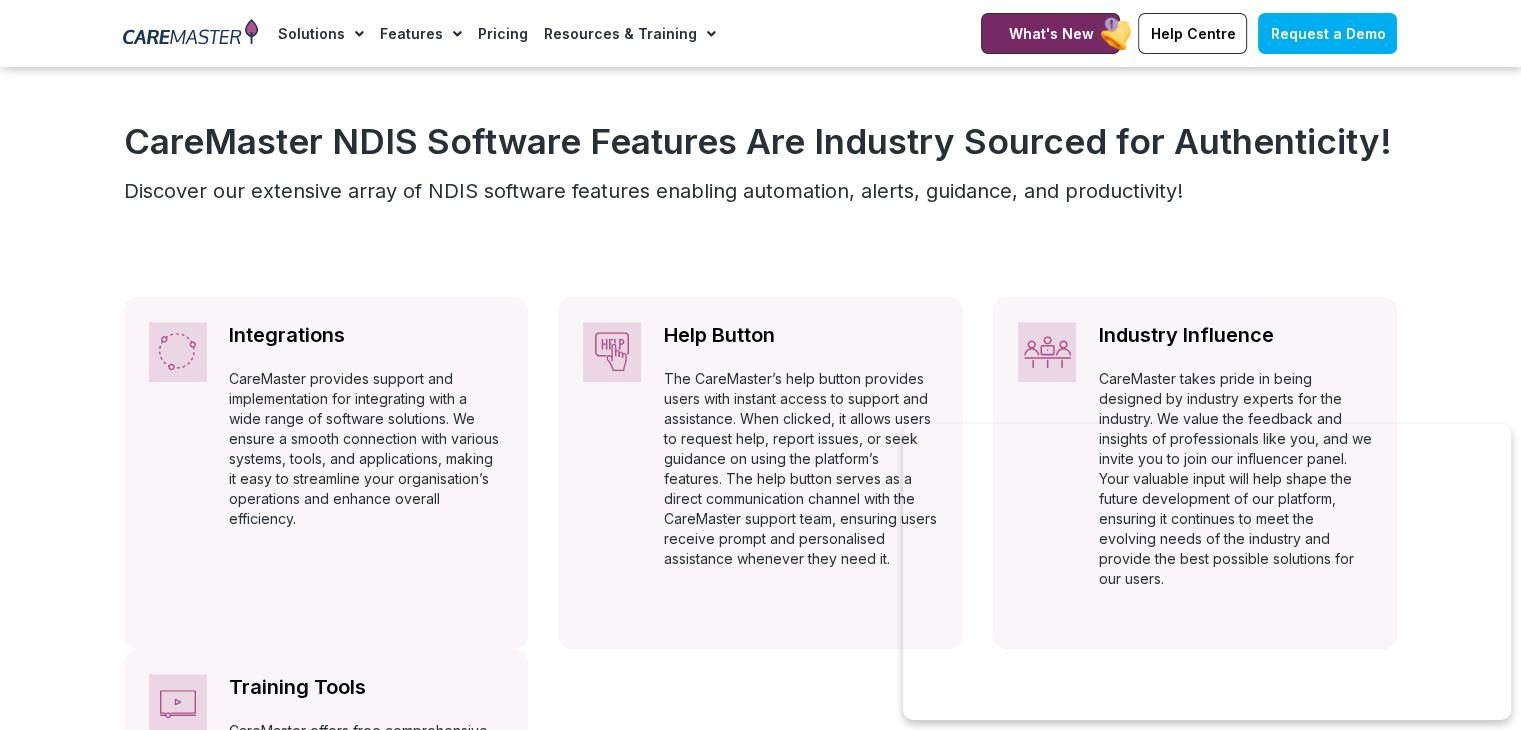 click on "Solutions" 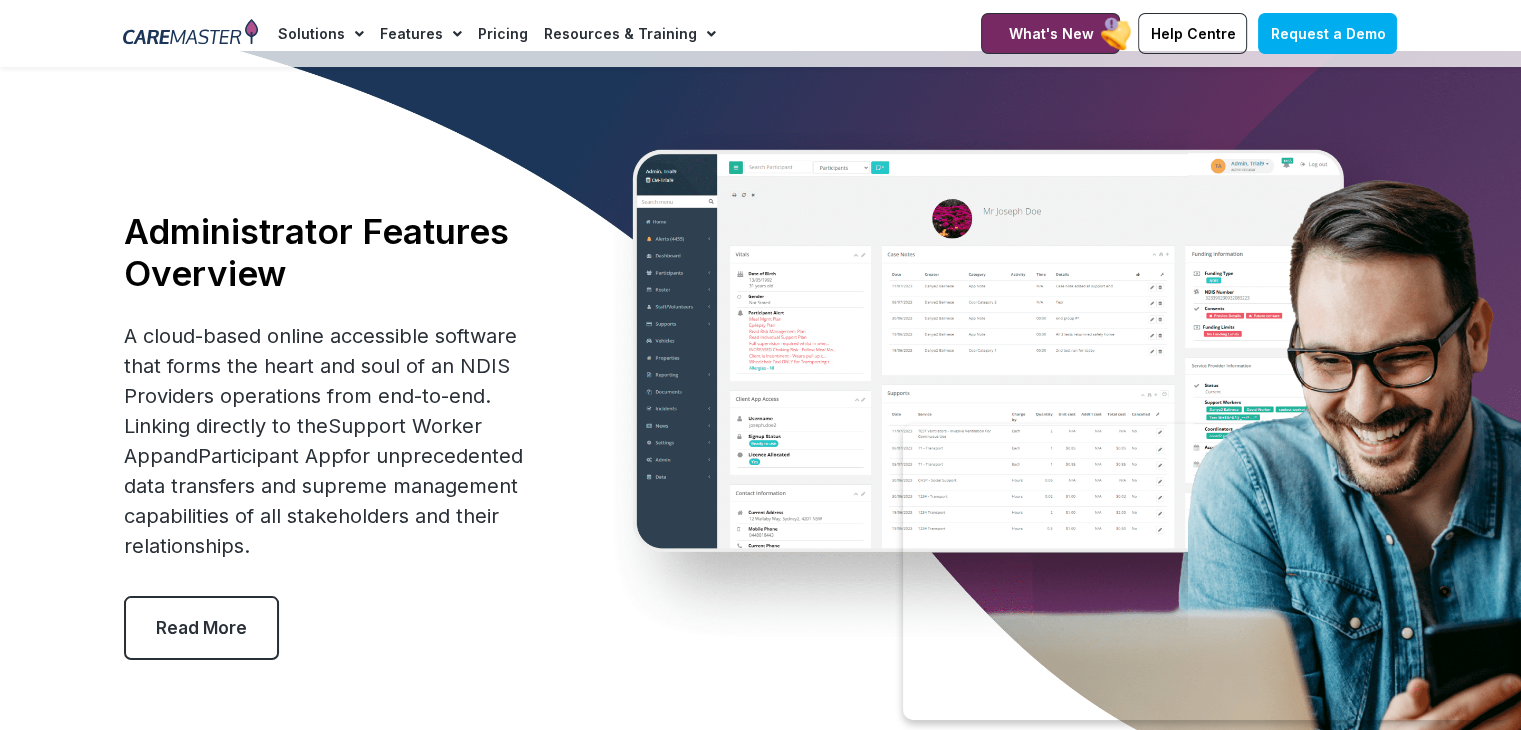 scroll, scrollTop: 0, scrollLeft: 0, axis: both 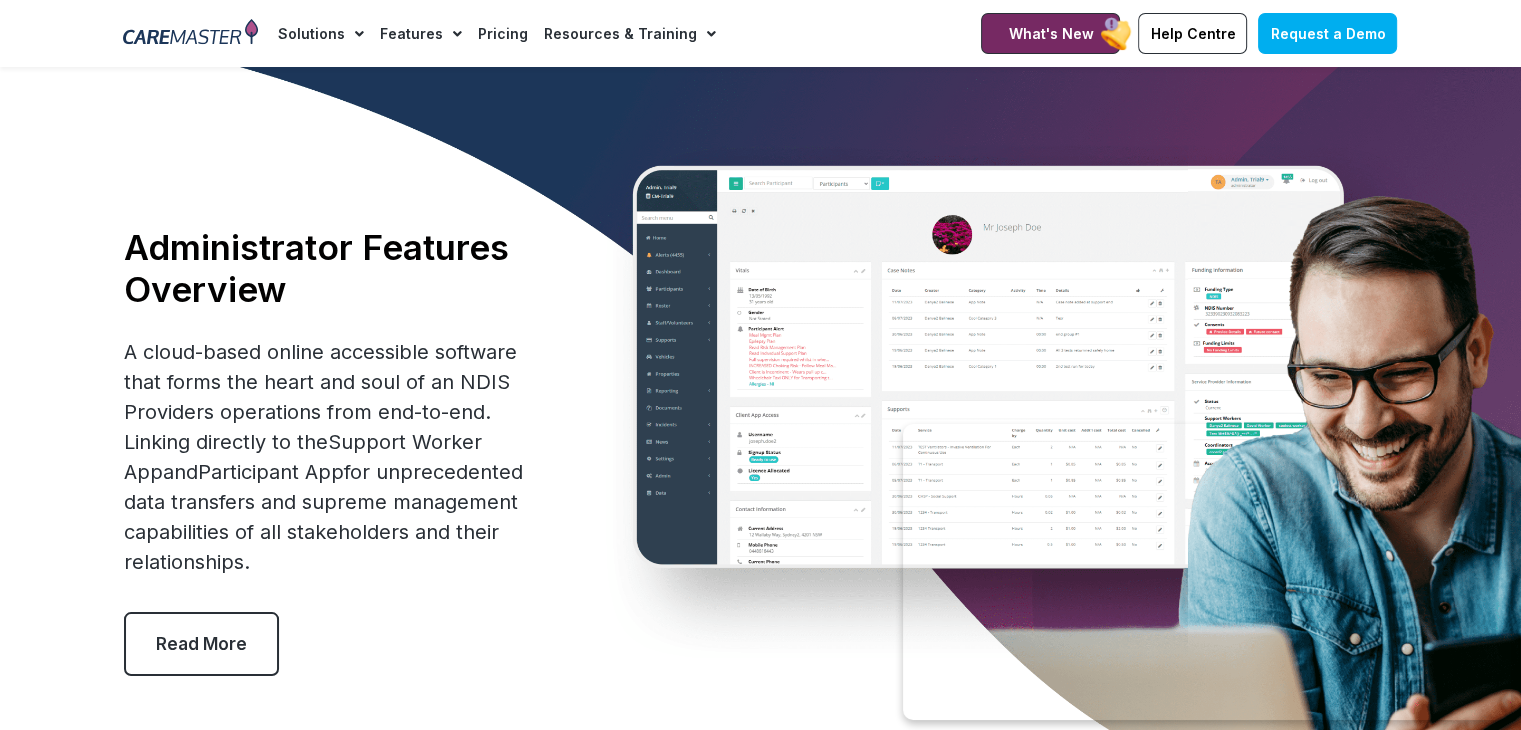 click 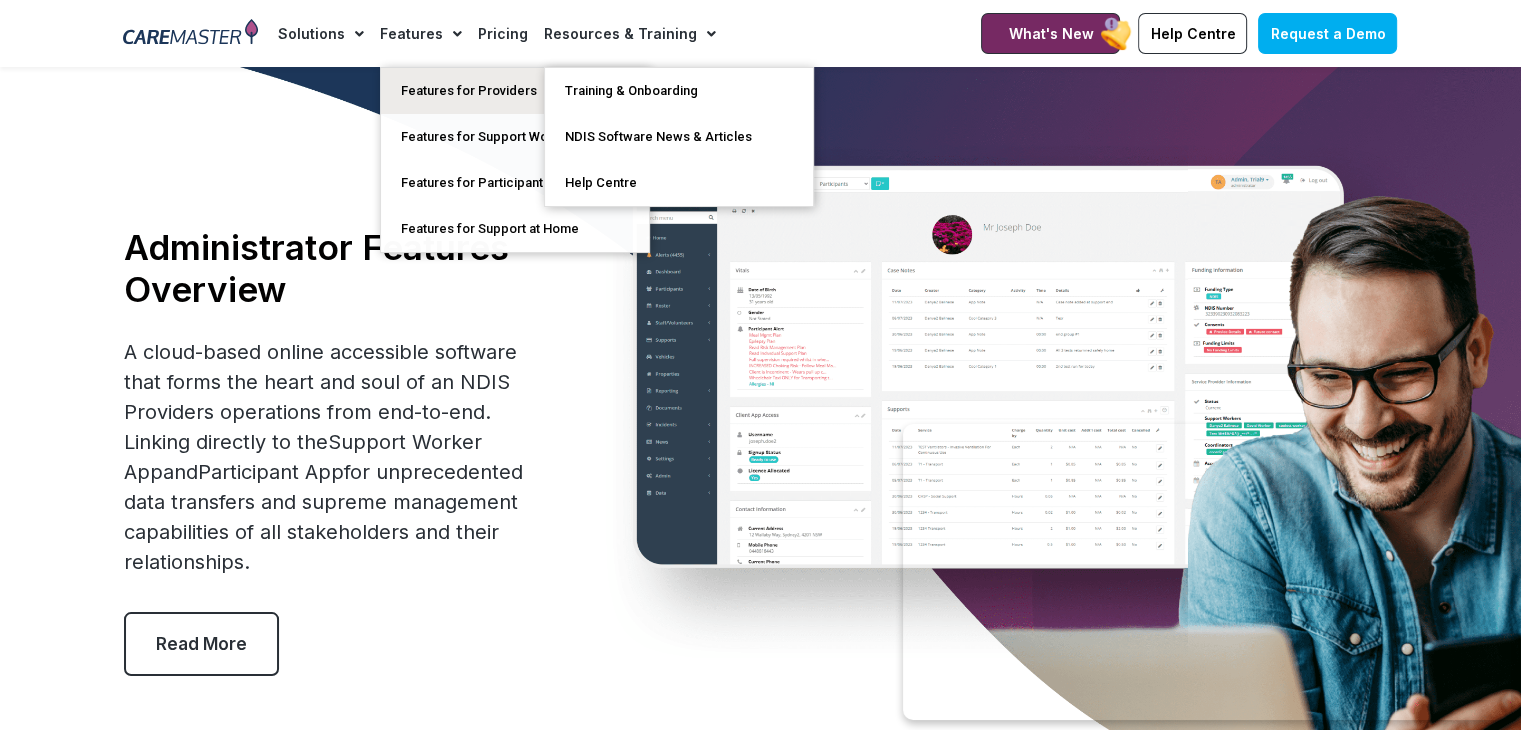click on "Resources & Training" 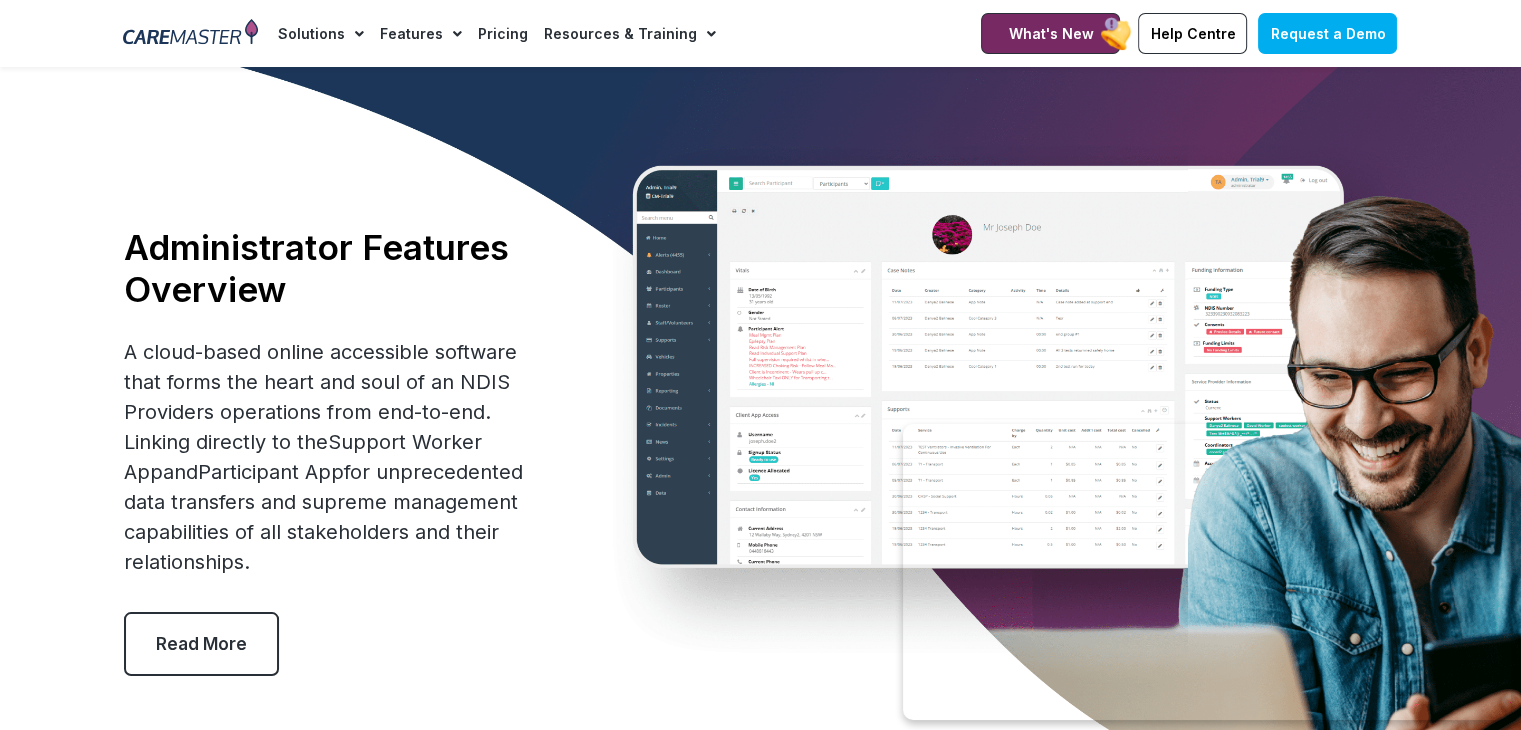 click on "Resources & Training" 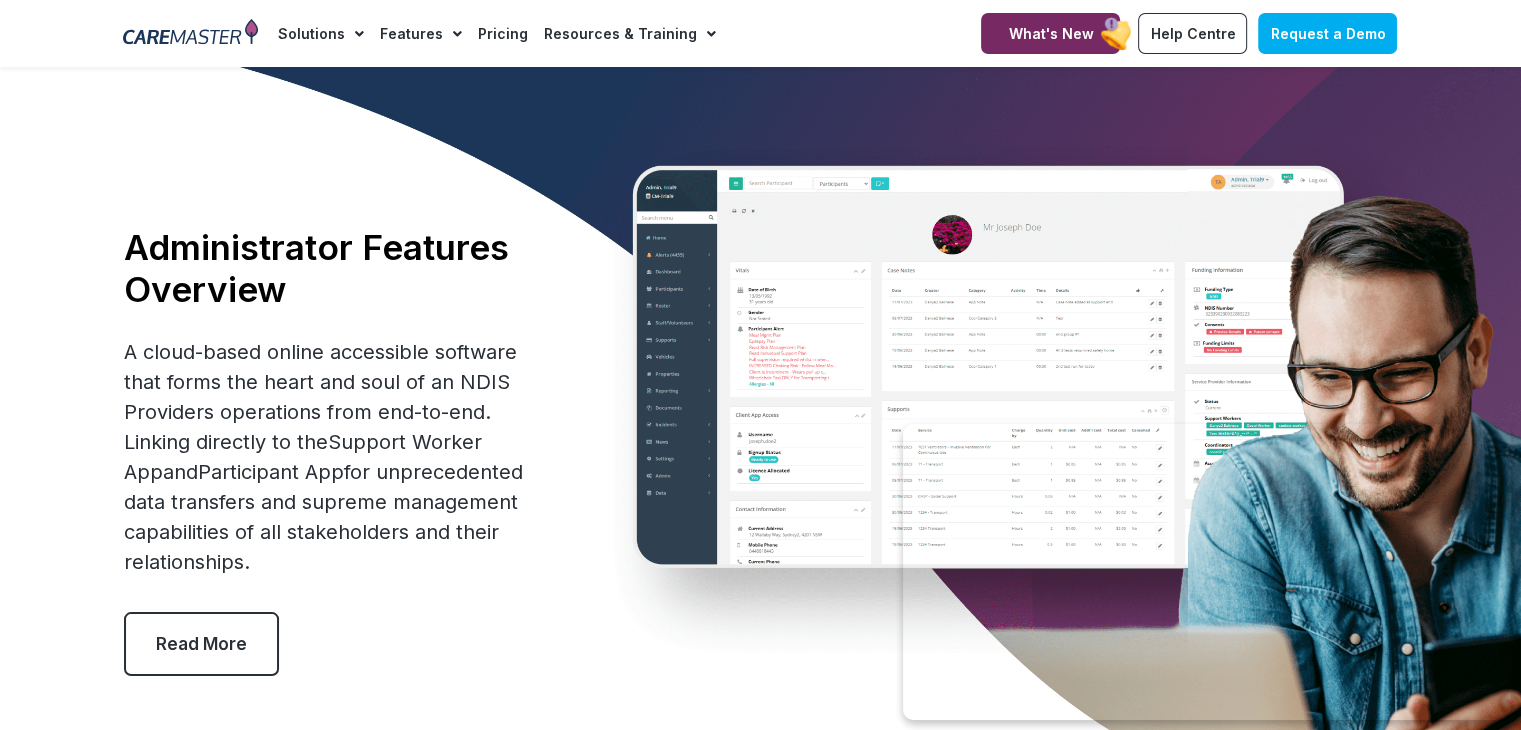 click on "Administrator Features Overview           A cloud-based online accessible software that forms the heart and soul of an NDIS Providers operations from end-to-end. Linking directly to the  Support Worker App  and  Participant App  for unprecedented data transfers and supreme management capabilities of all stakeholders and their relationships.                  Read More" at bounding box center [761, 451] 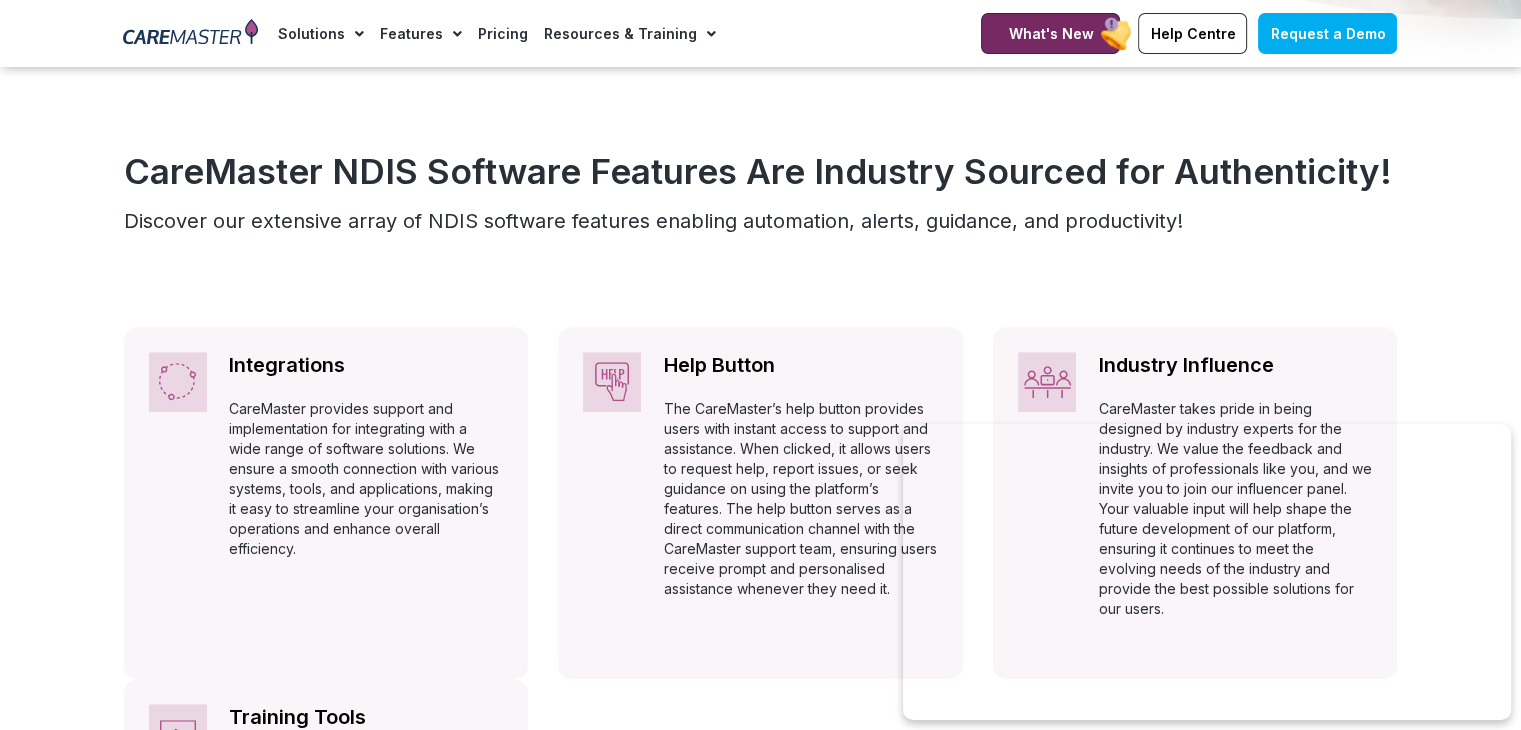 scroll, scrollTop: 835, scrollLeft: 0, axis: vertical 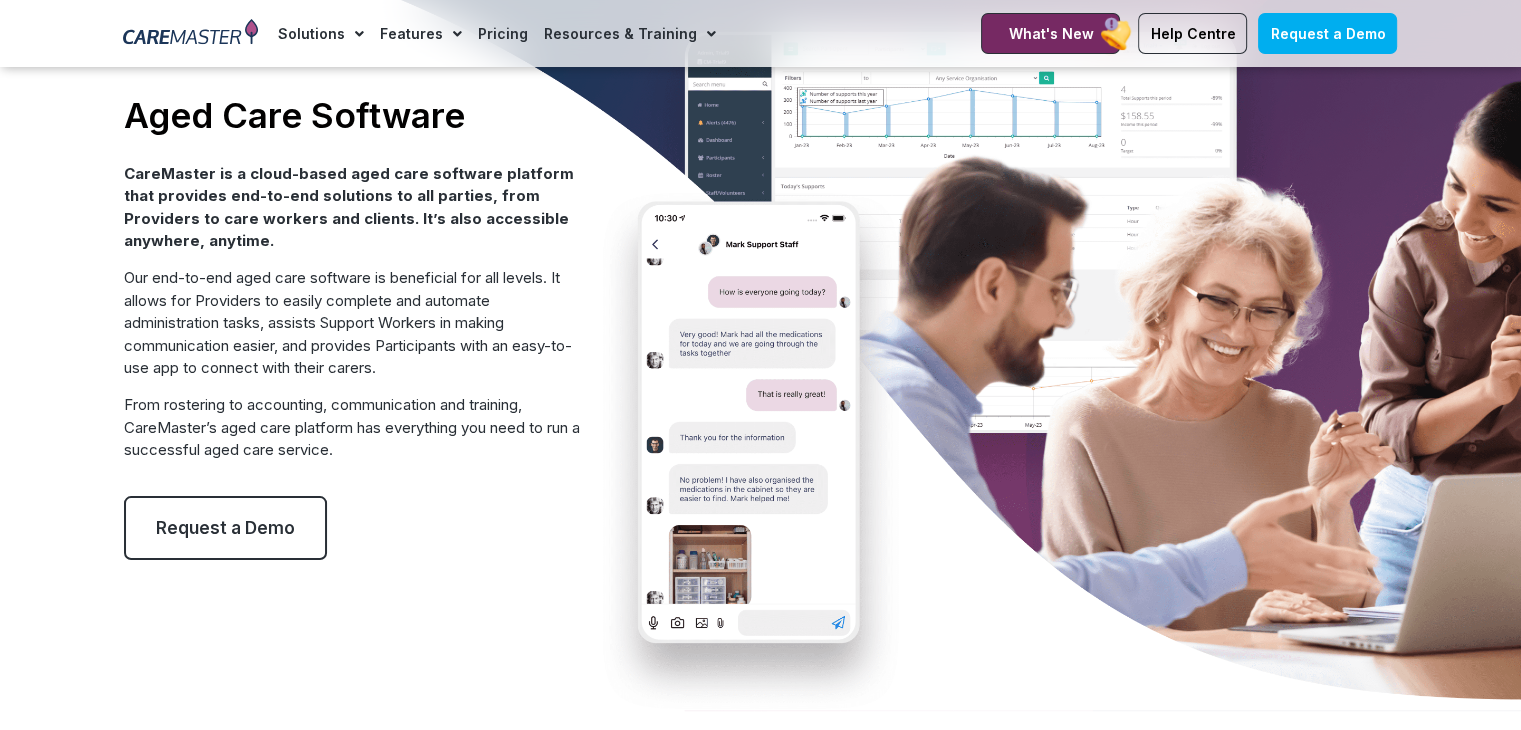 click on "Request a Demo" at bounding box center (225, 528) 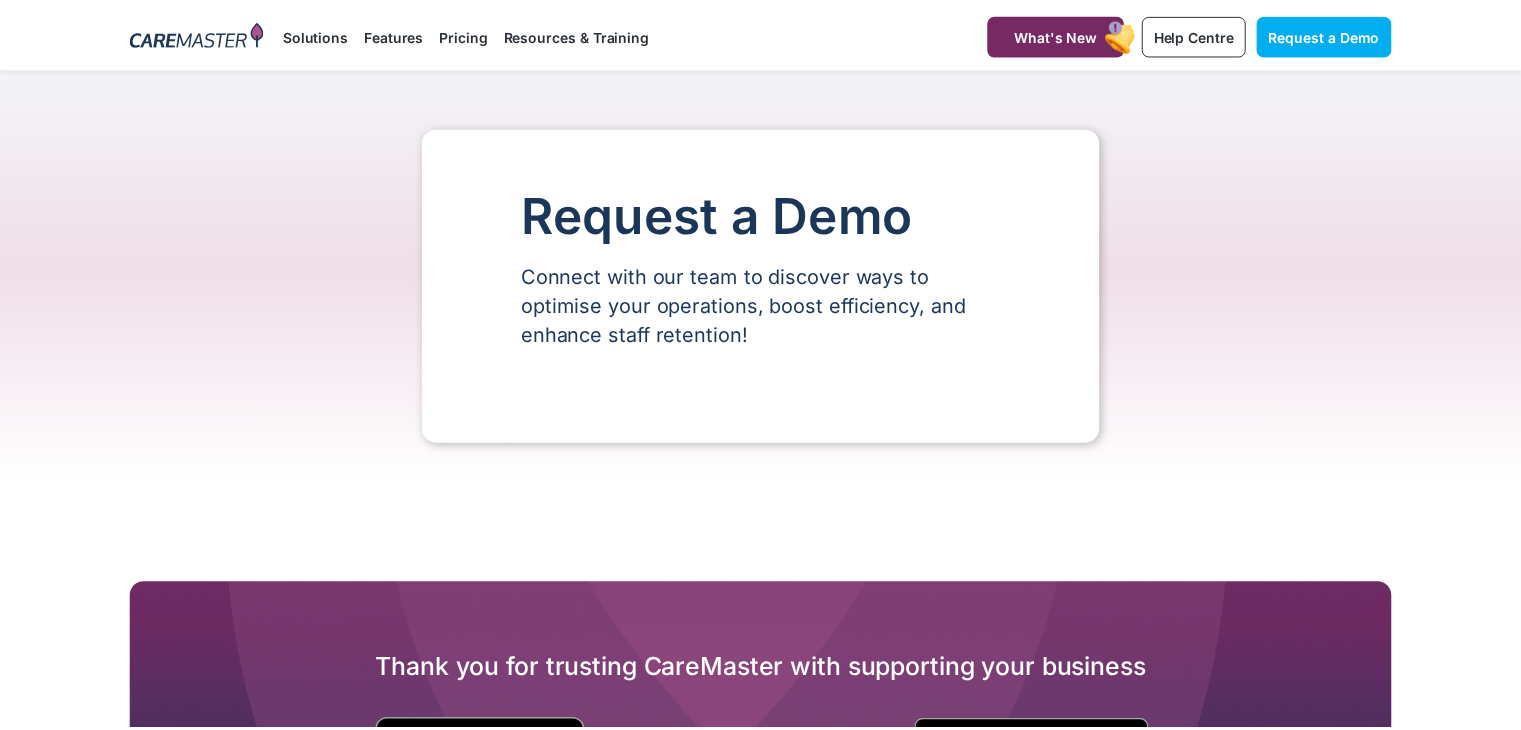 scroll, scrollTop: 0, scrollLeft: 0, axis: both 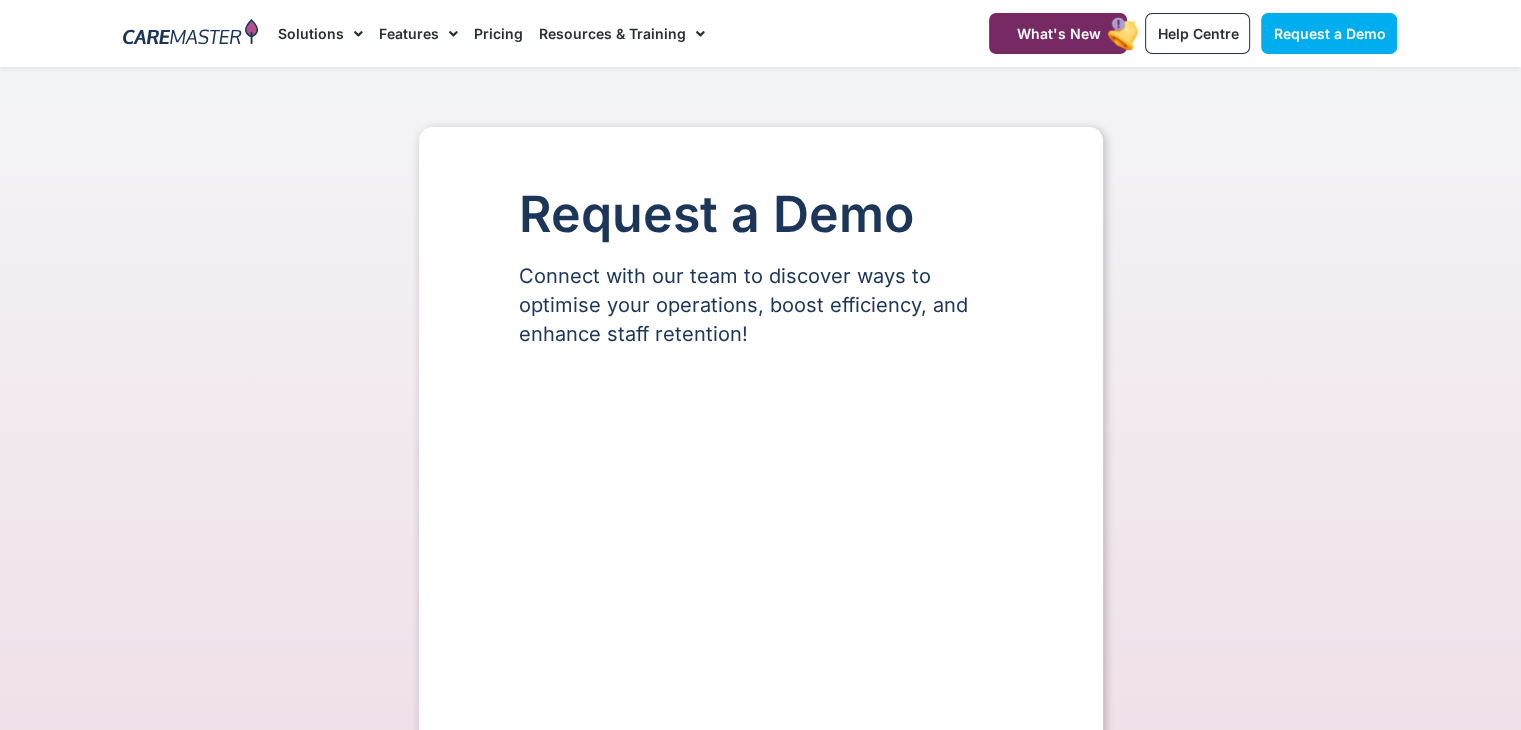 select on "**" 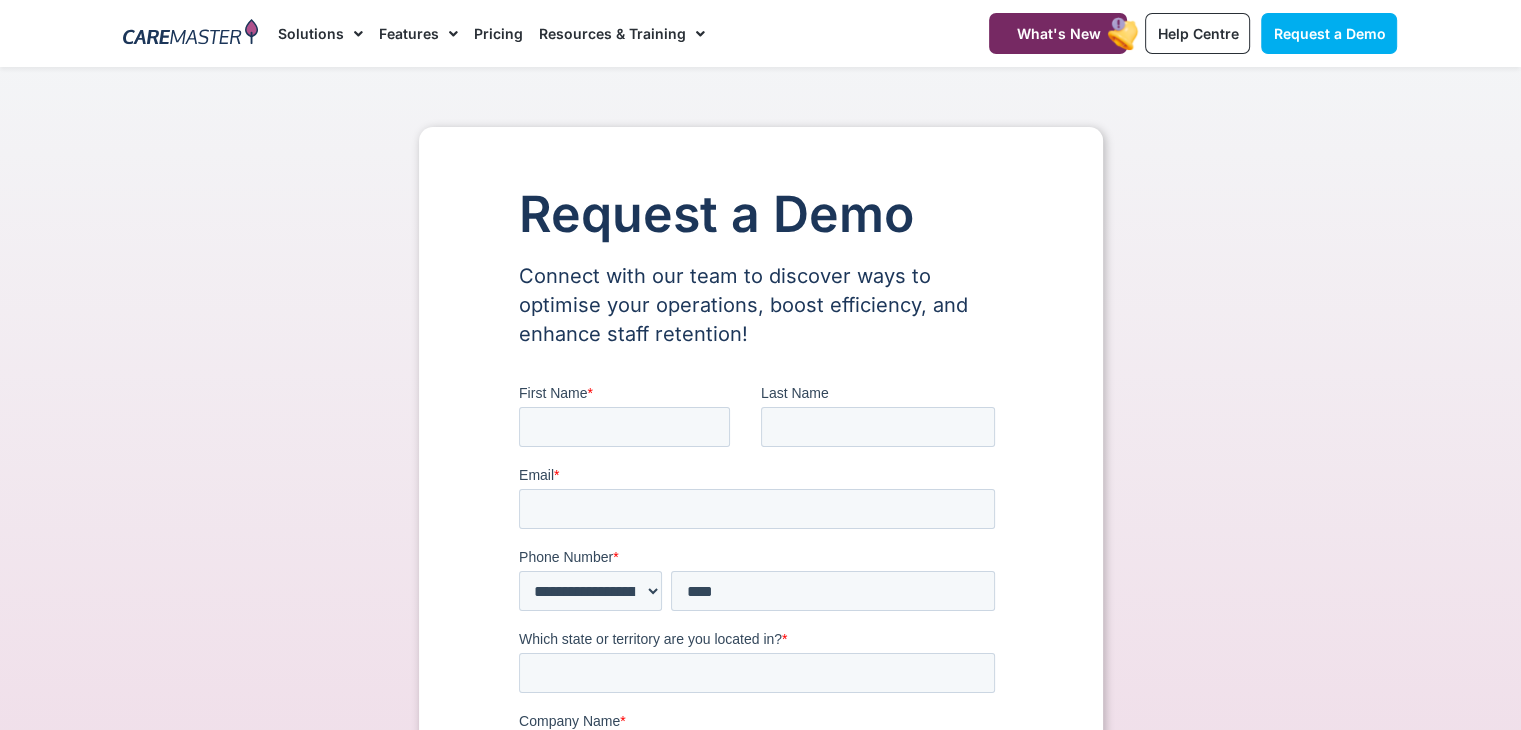 scroll, scrollTop: 0, scrollLeft: 0, axis: both 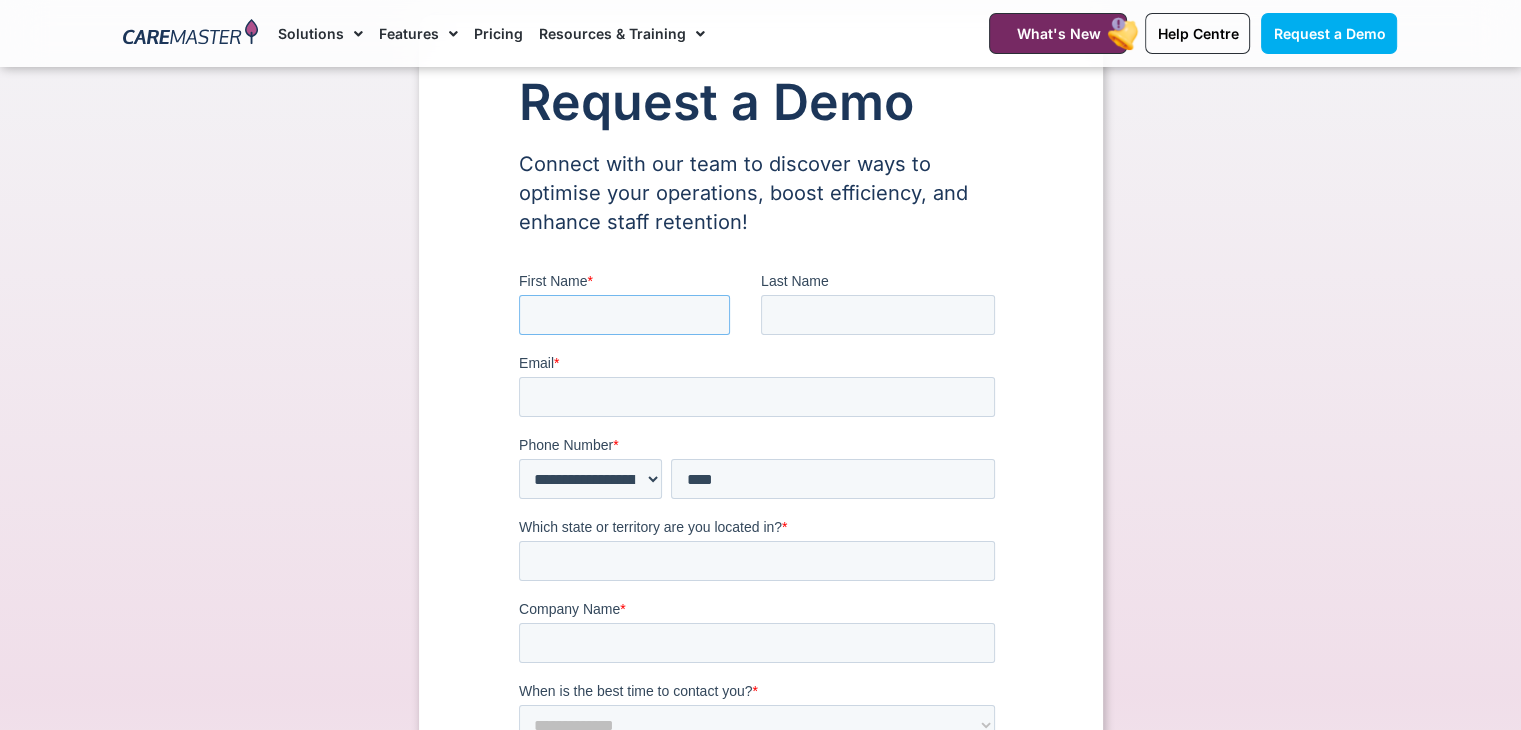 click on "First Name *" at bounding box center [623, 315] 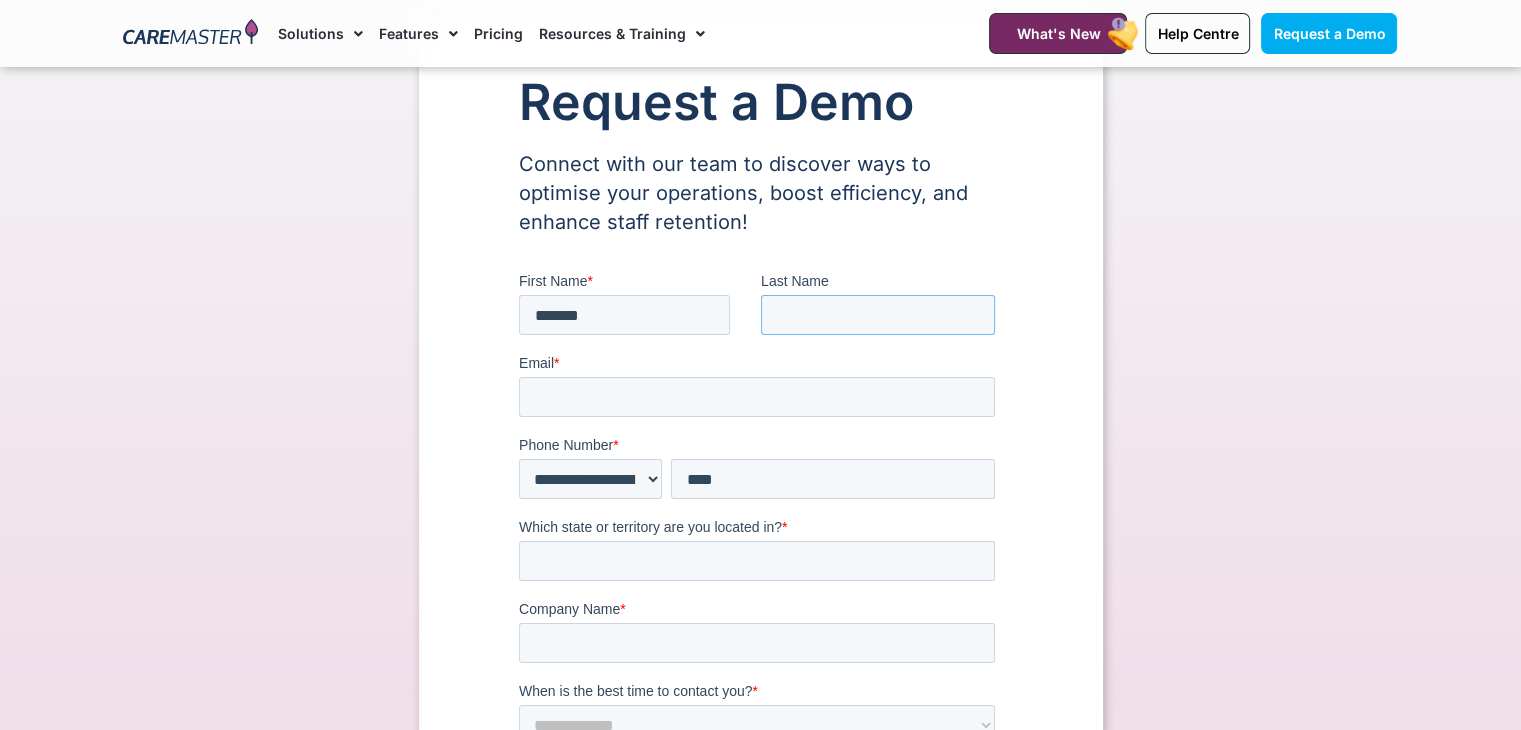 type on "******" 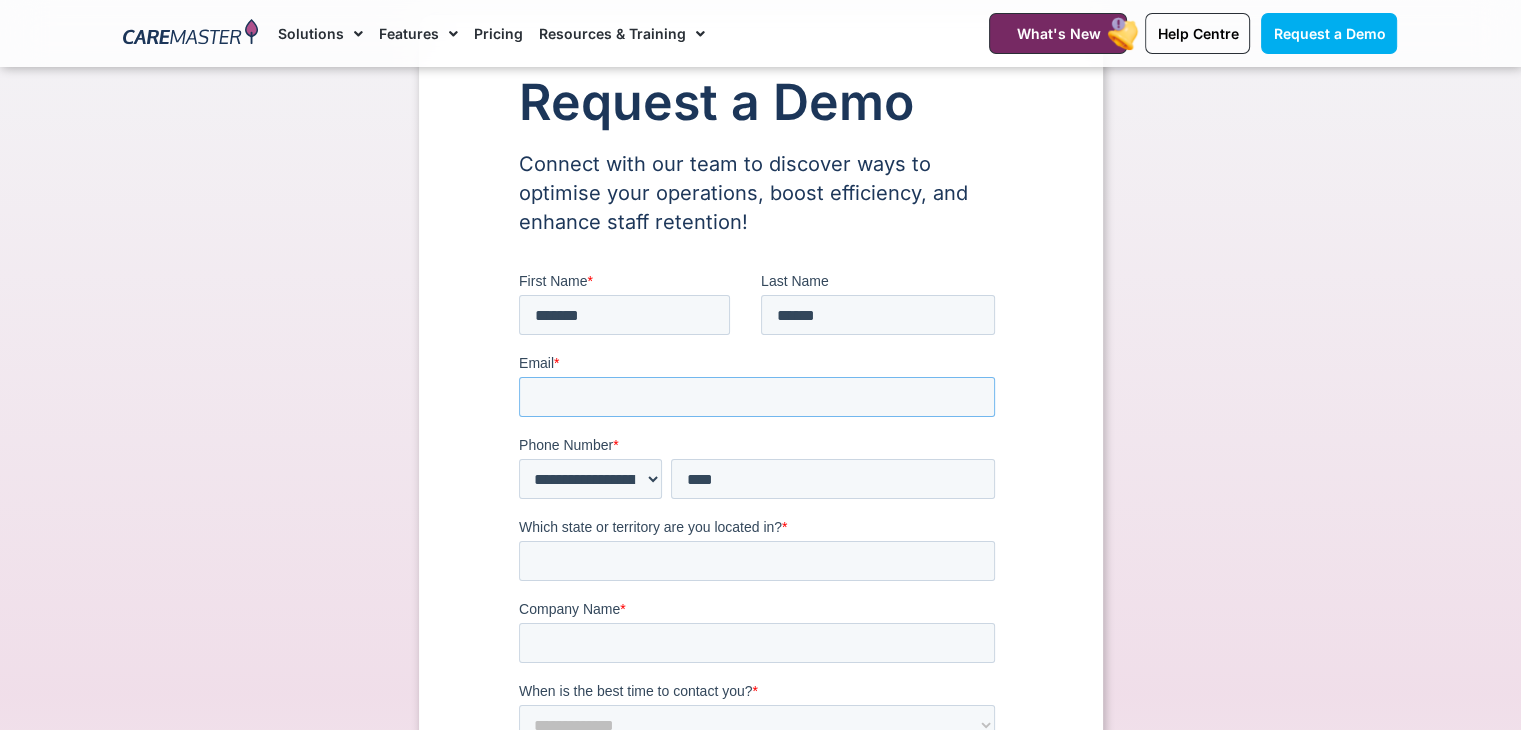 type on "**********" 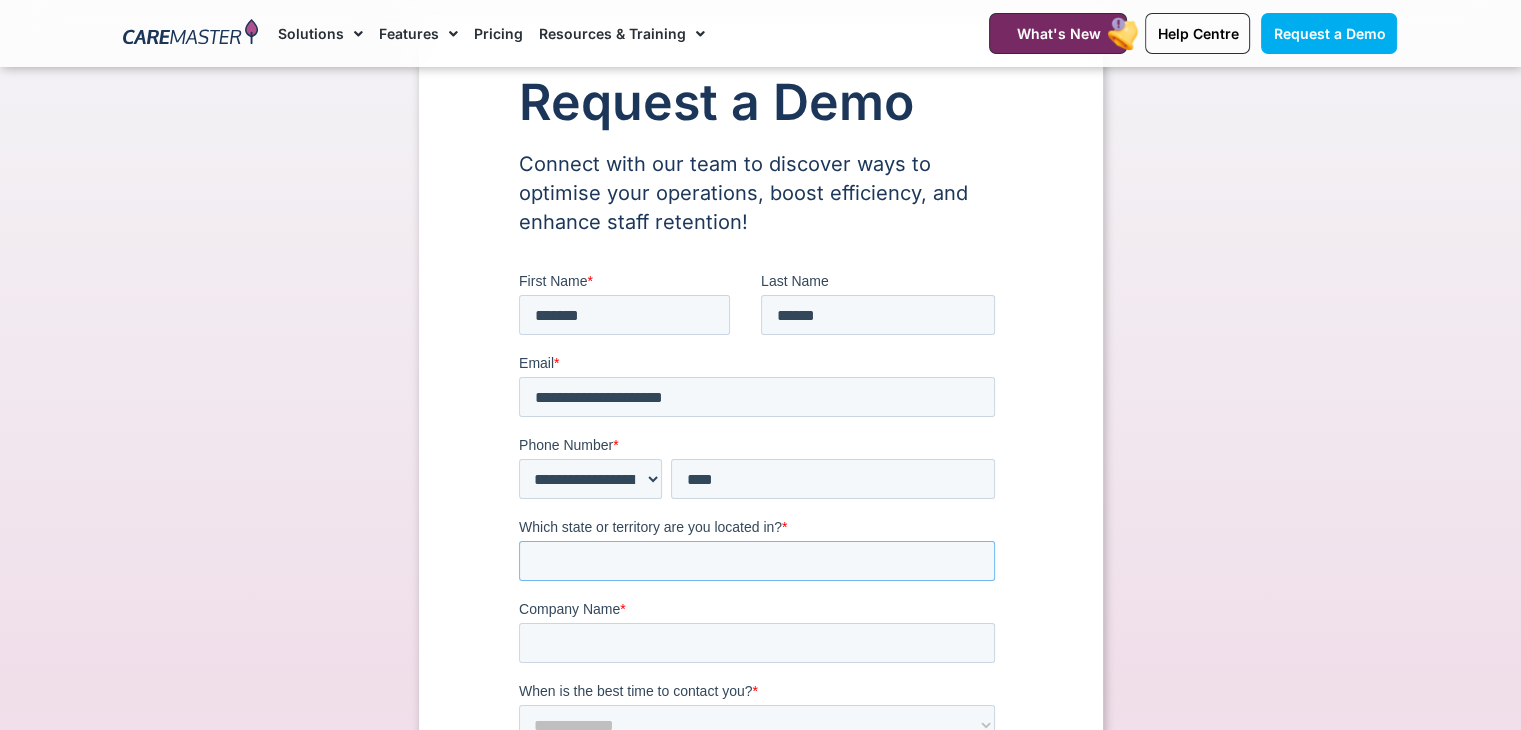 type on "***" 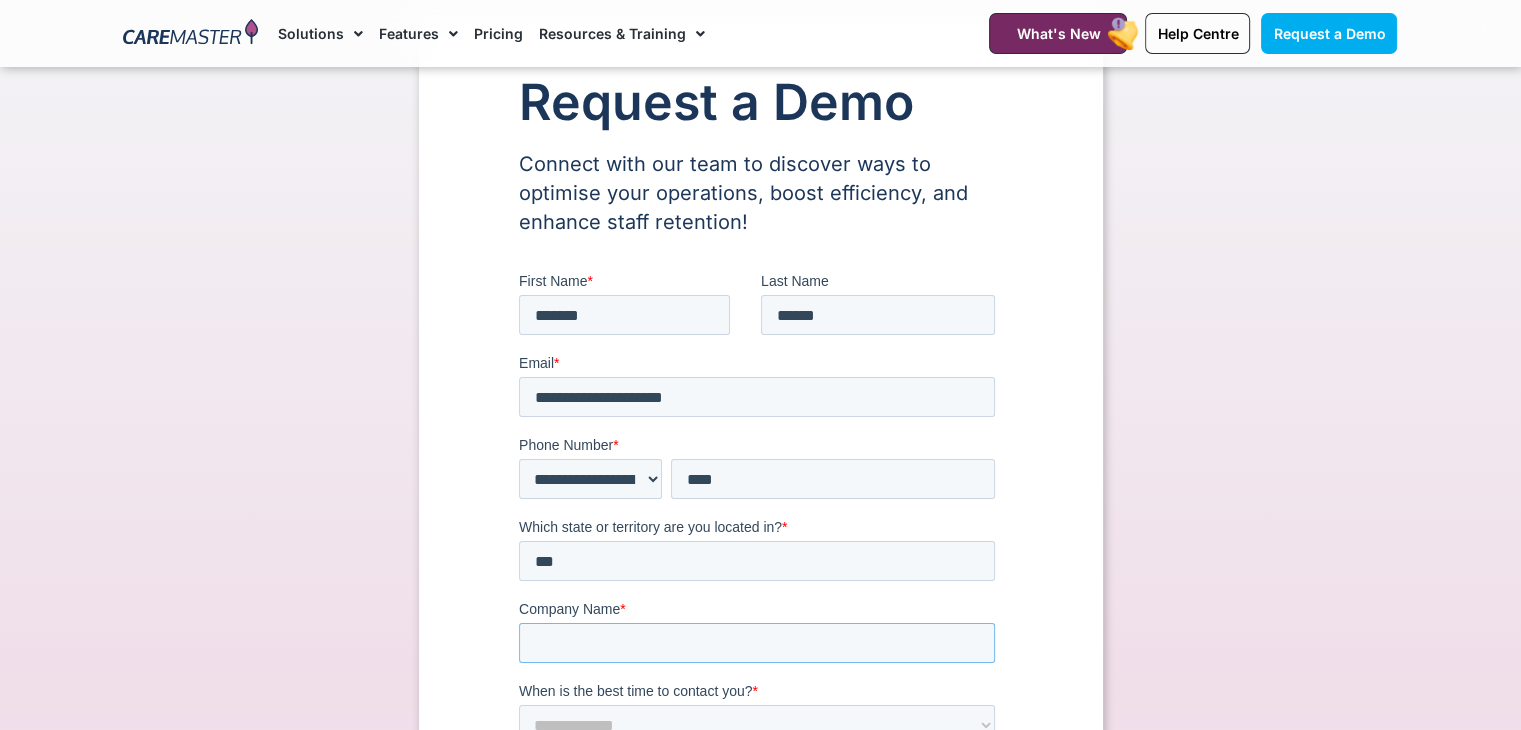 type on "**********" 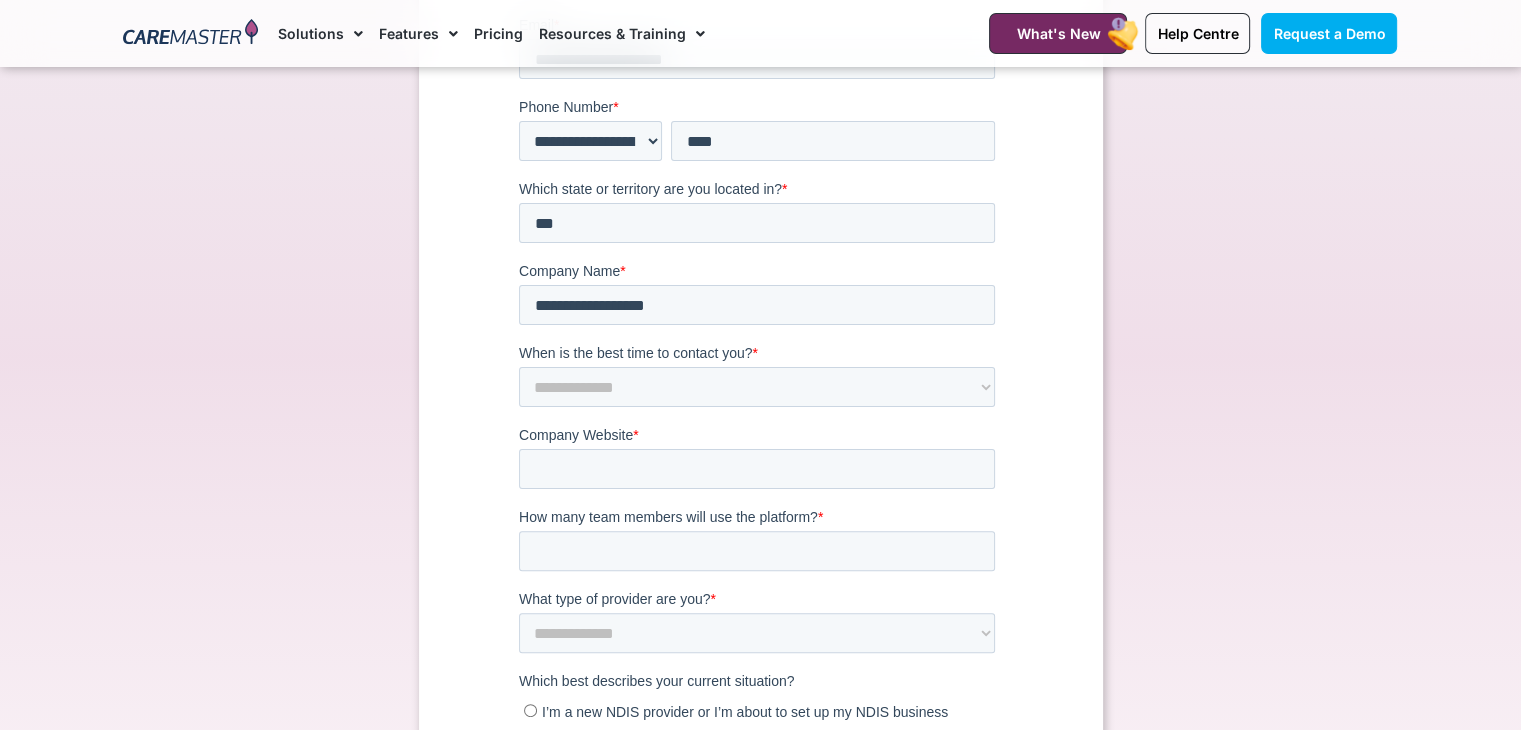 scroll, scrollTop: 452, scrollLeft: 0, axis: vertical 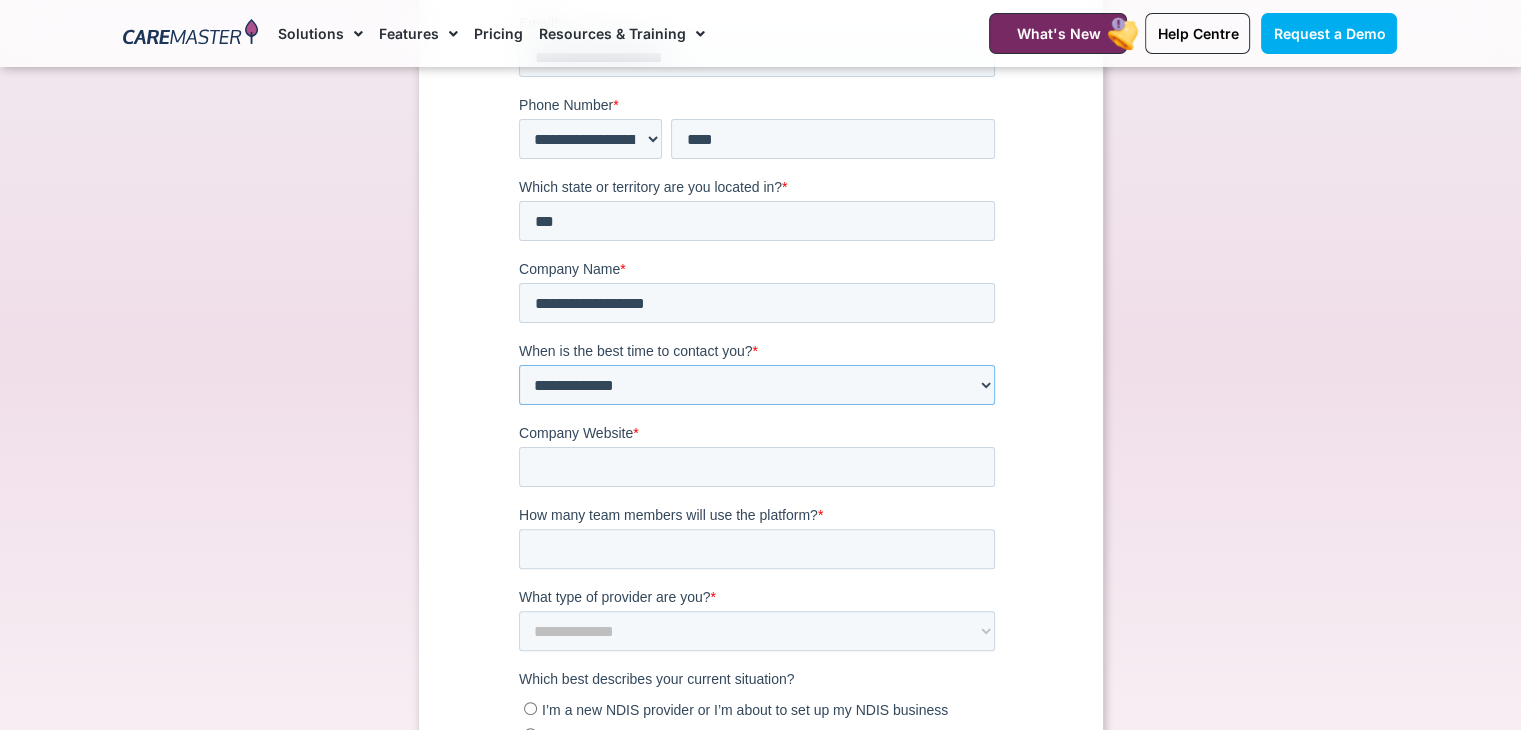 click on "**********" at bounding box center (756, 386) 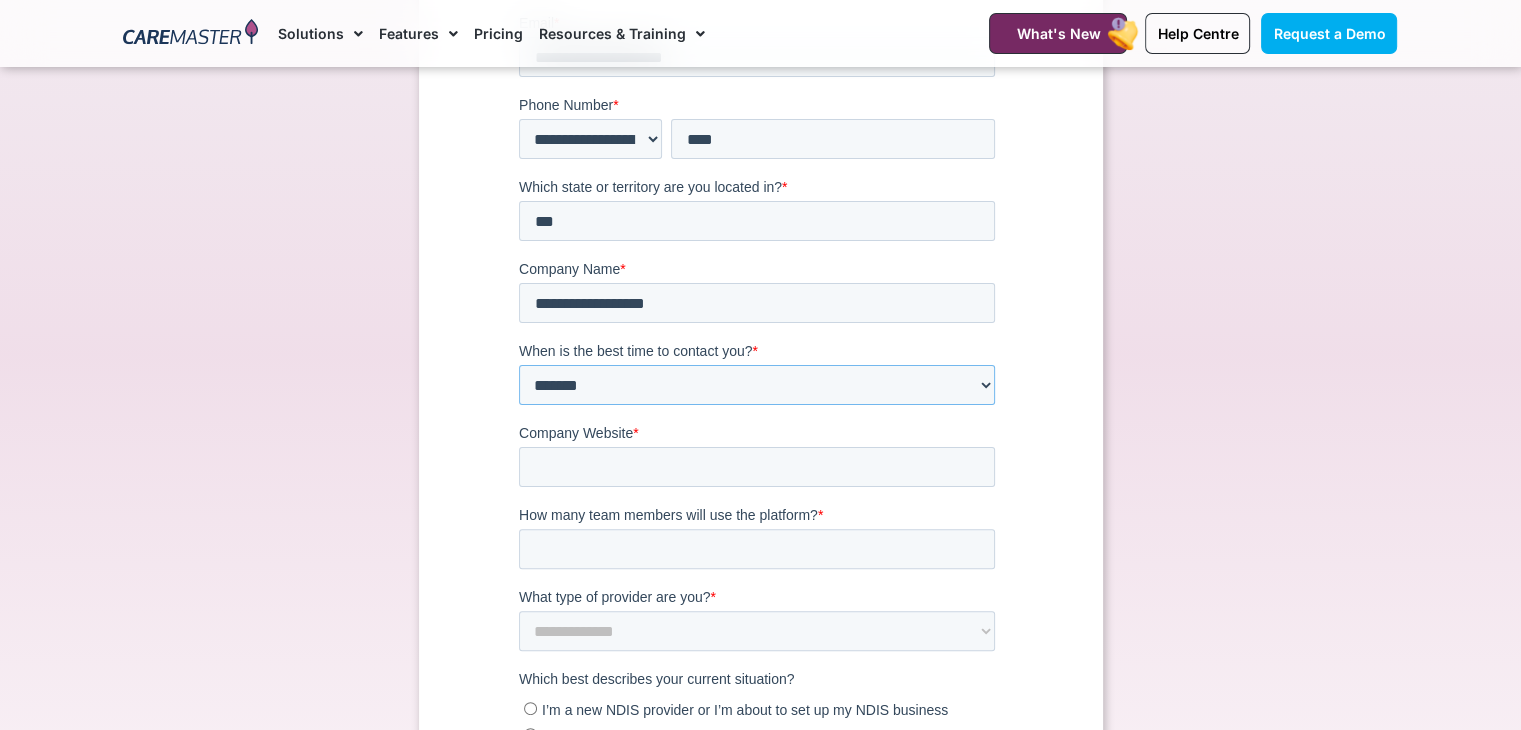 click on "**********" at bounding box center (756, 386) 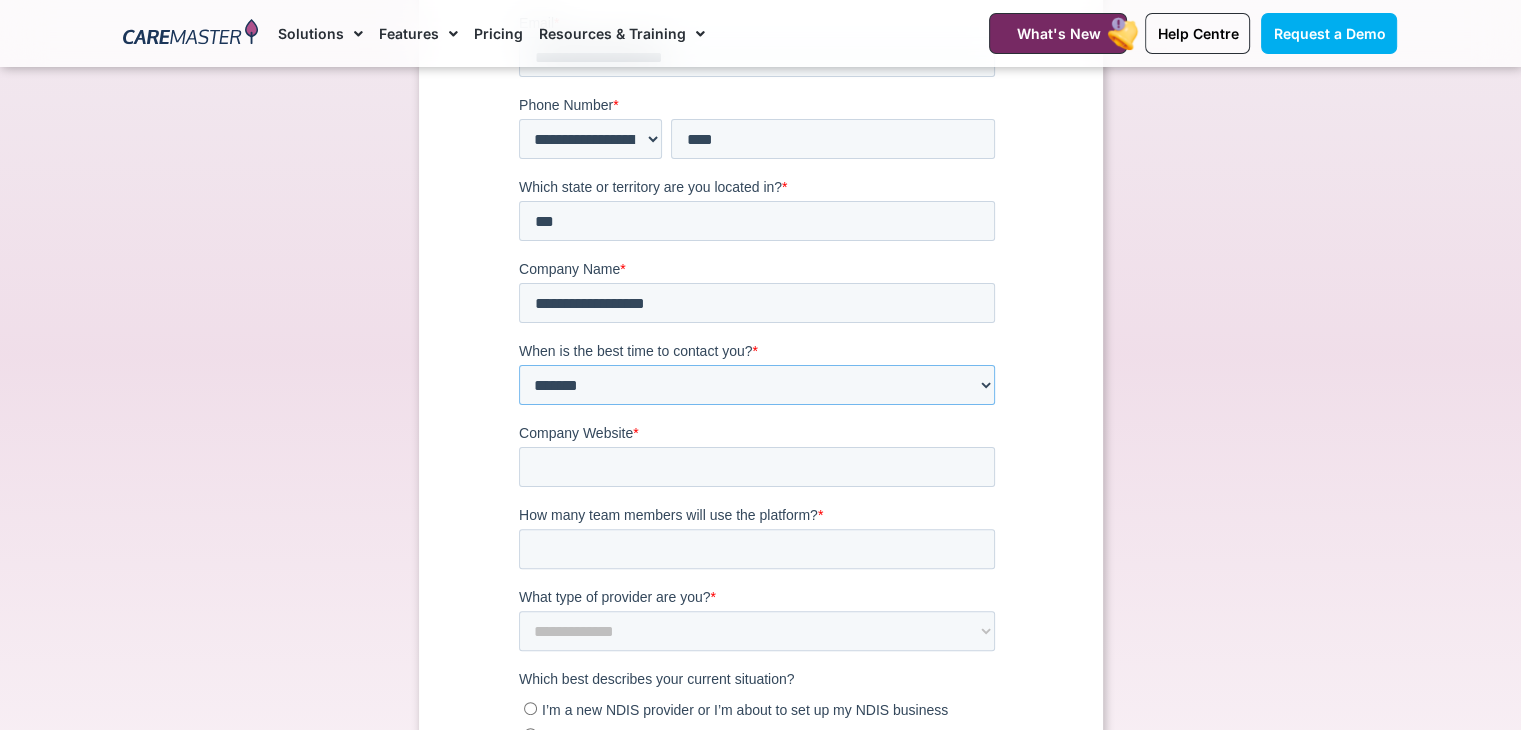 select on "******" 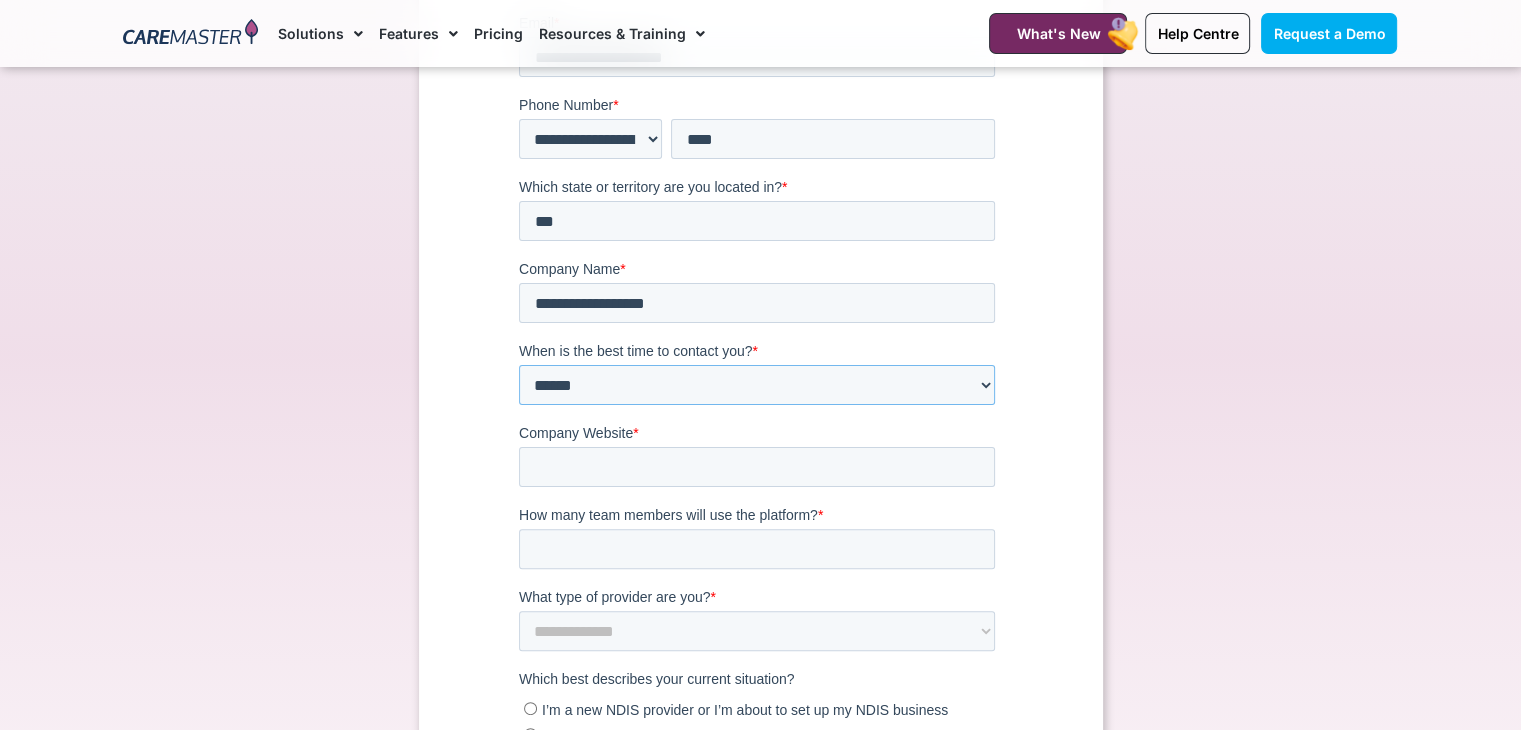 click on "**********" at bounding box center [756, 386] 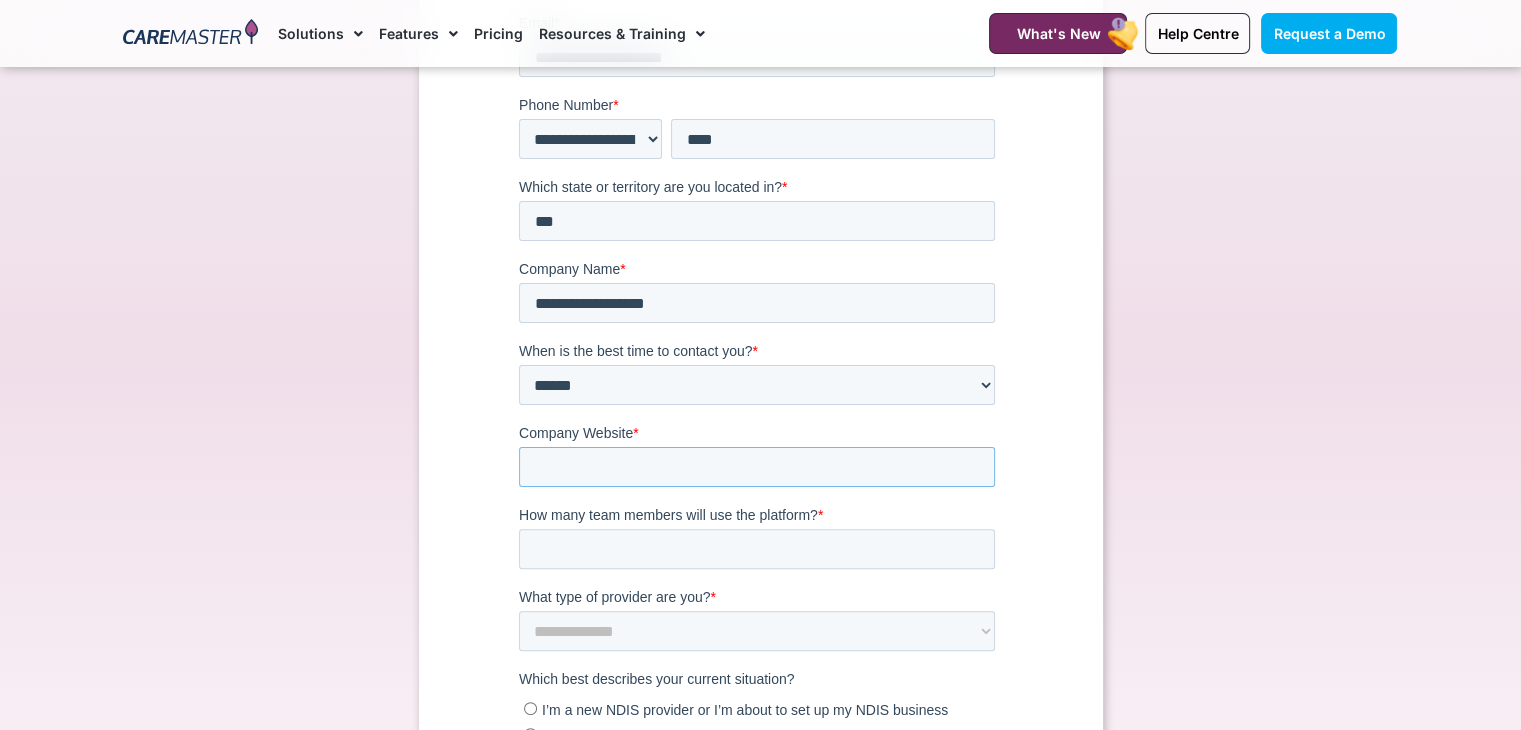 click on "Company Website *" at bounding box center (756, 468) 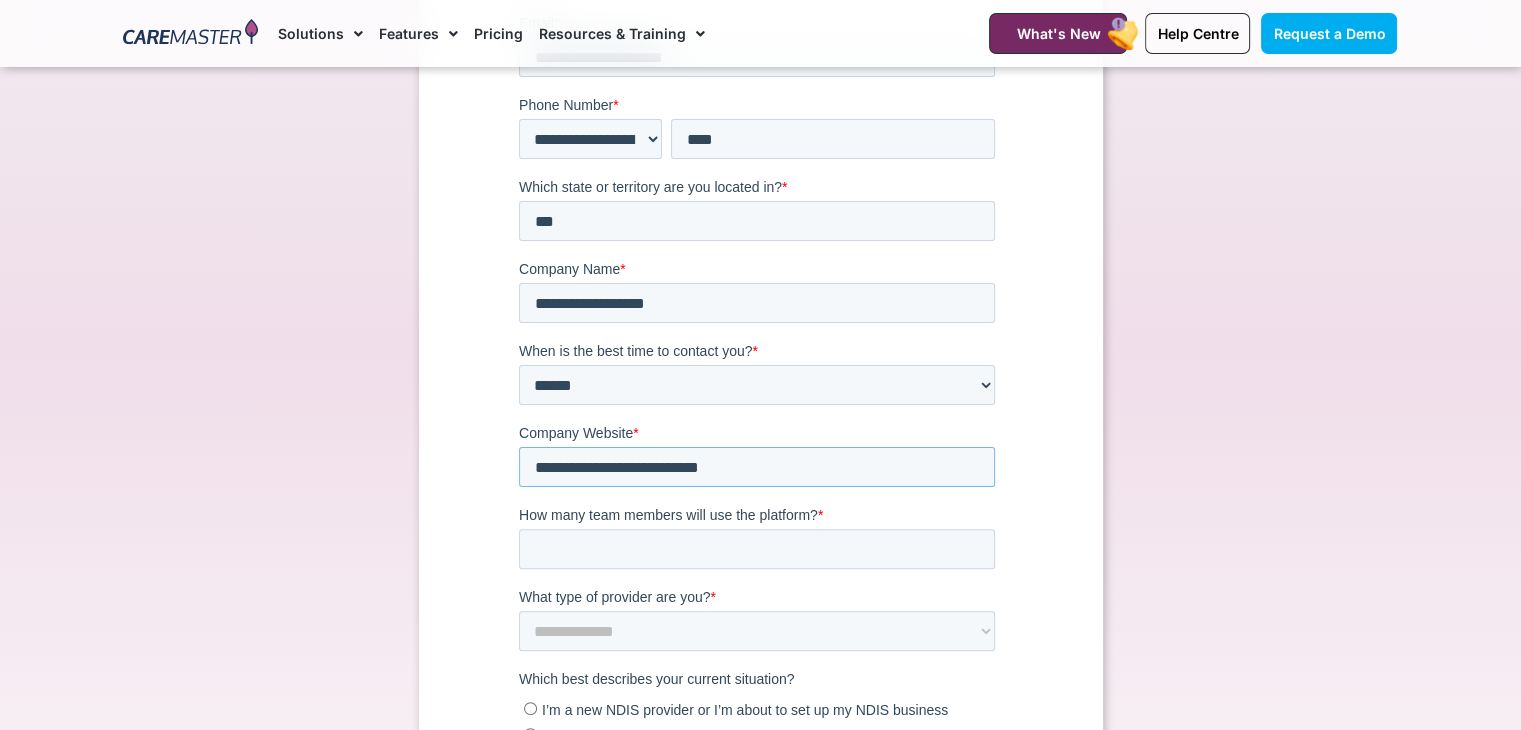 type on "**********" 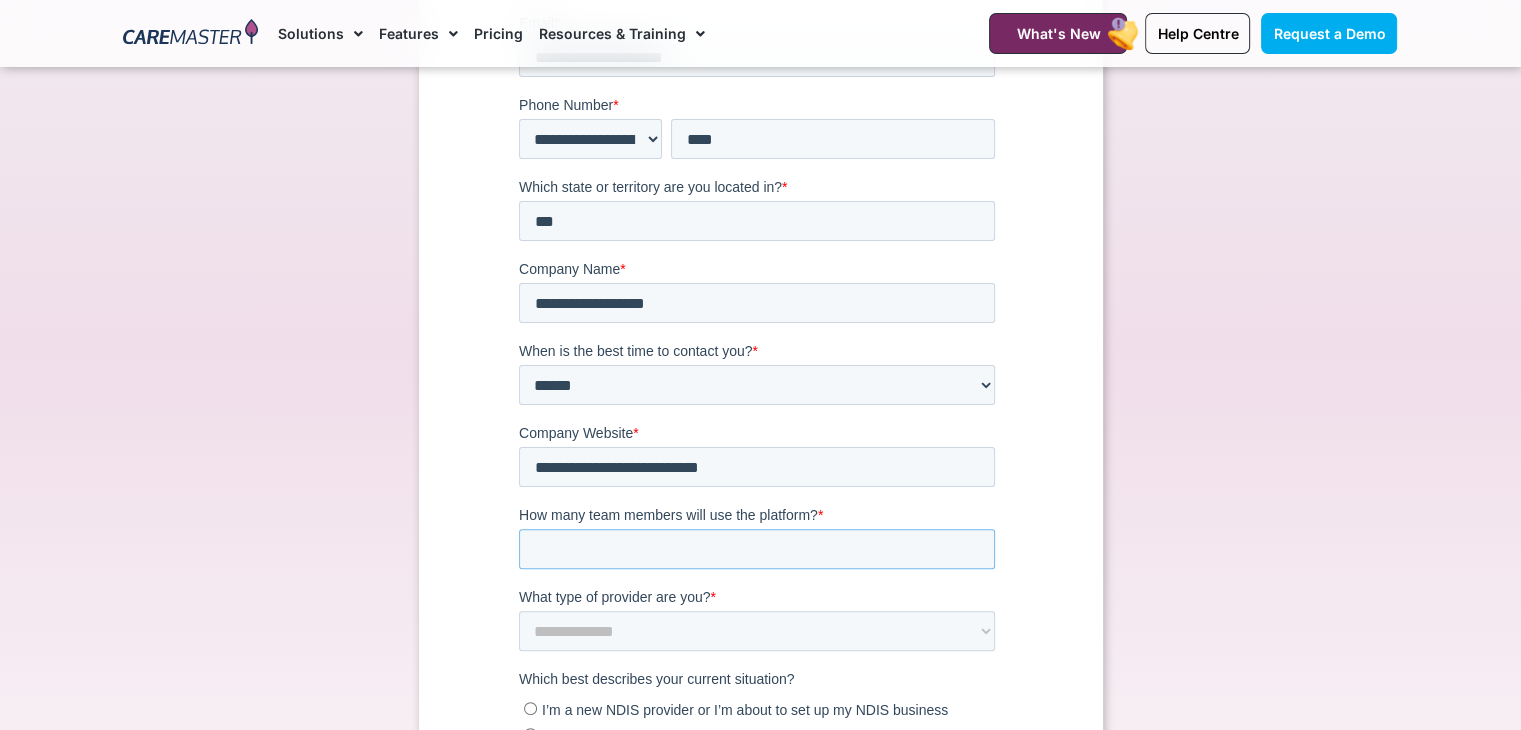 type on "**" 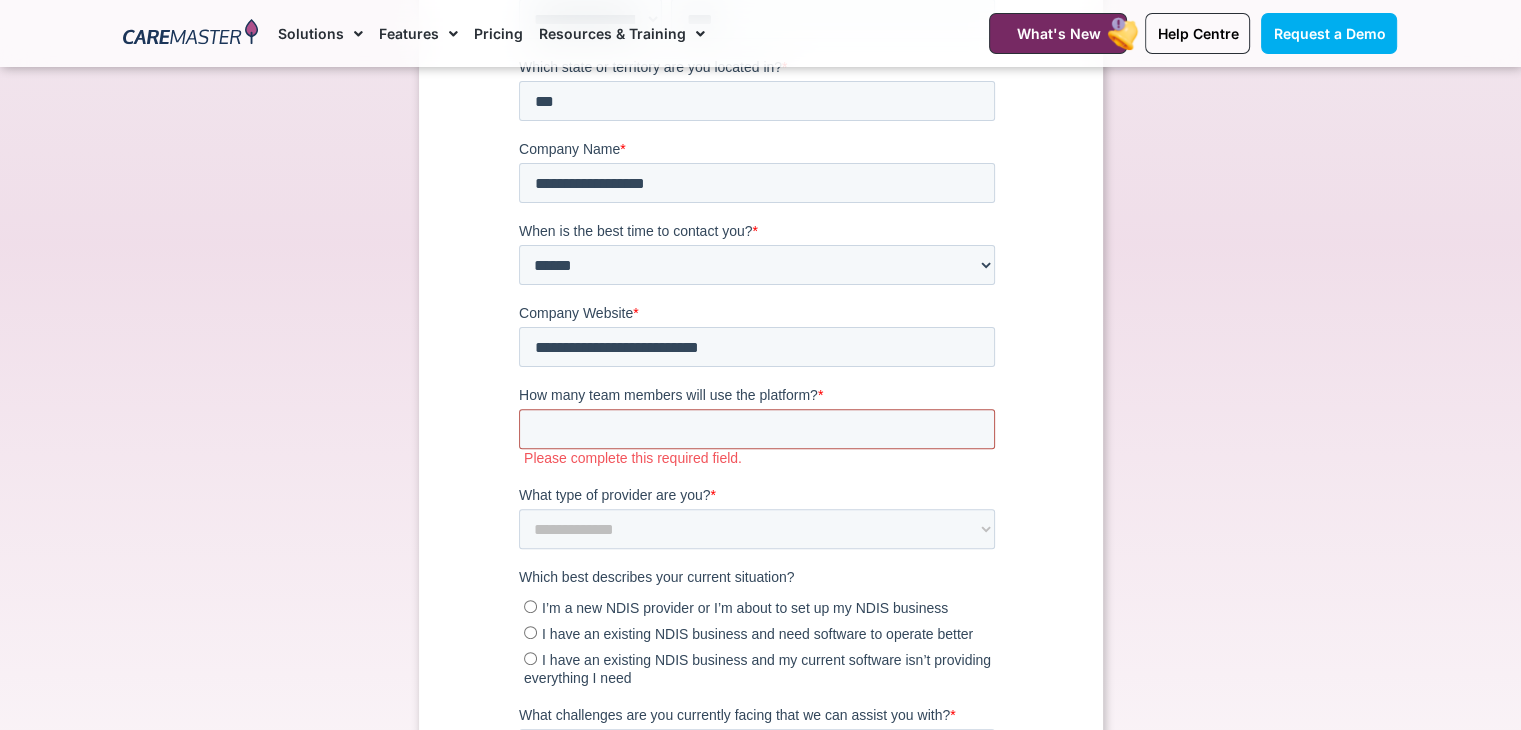scroll, scrollTop: 579, scrollLeft: 0, axis: vertical 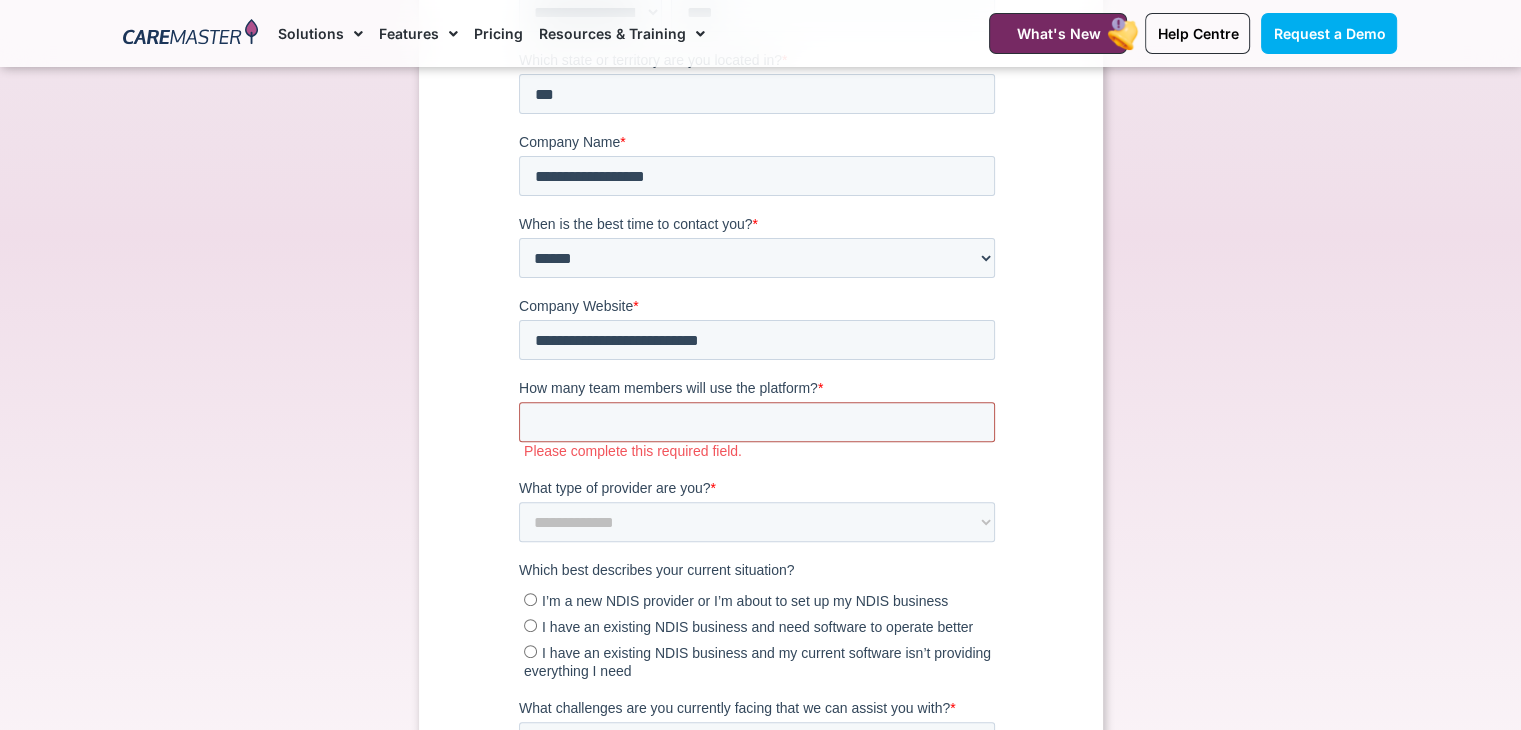 click on "How many team members will use the platform? *" at bounding box center (756, 423) 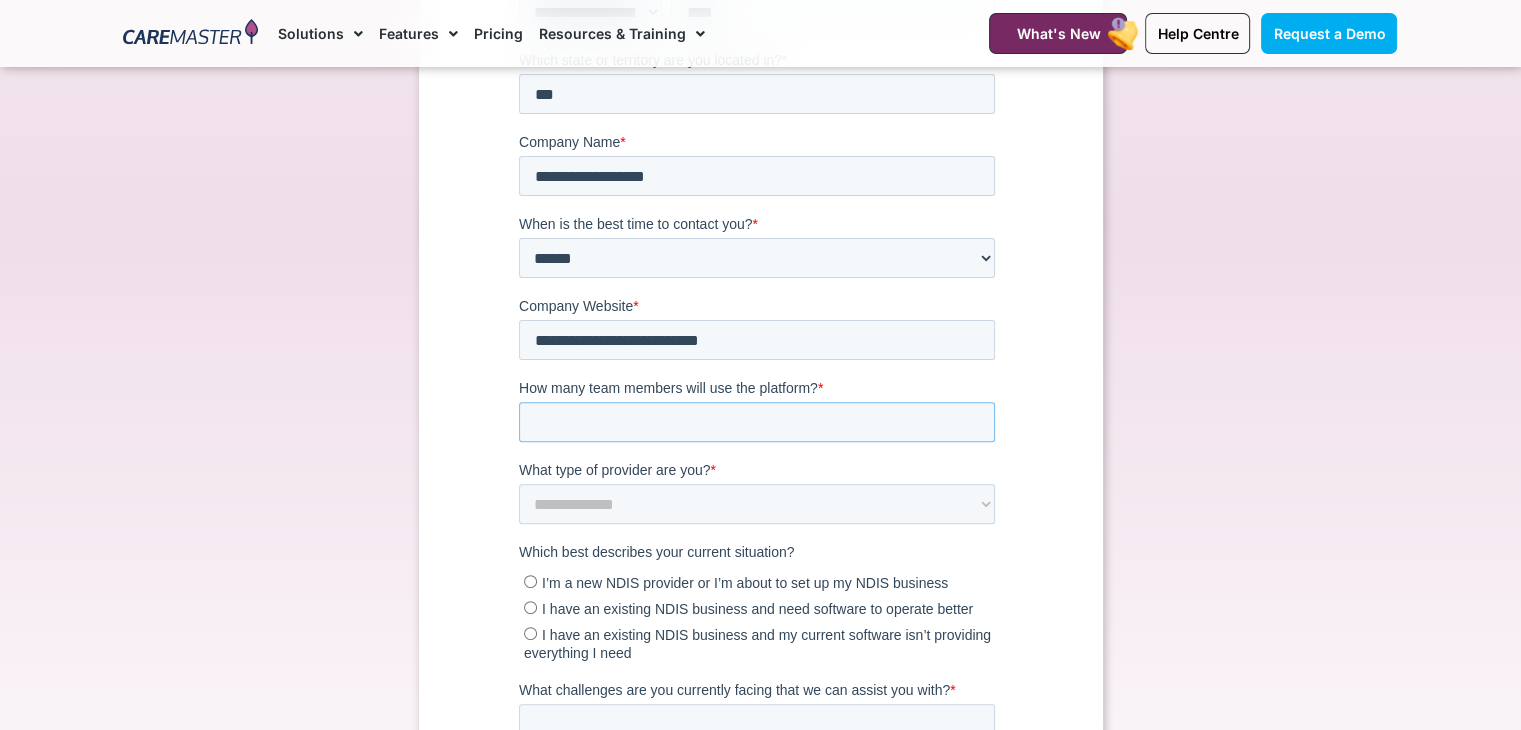 click on "****" at bounding box center [756, 423] 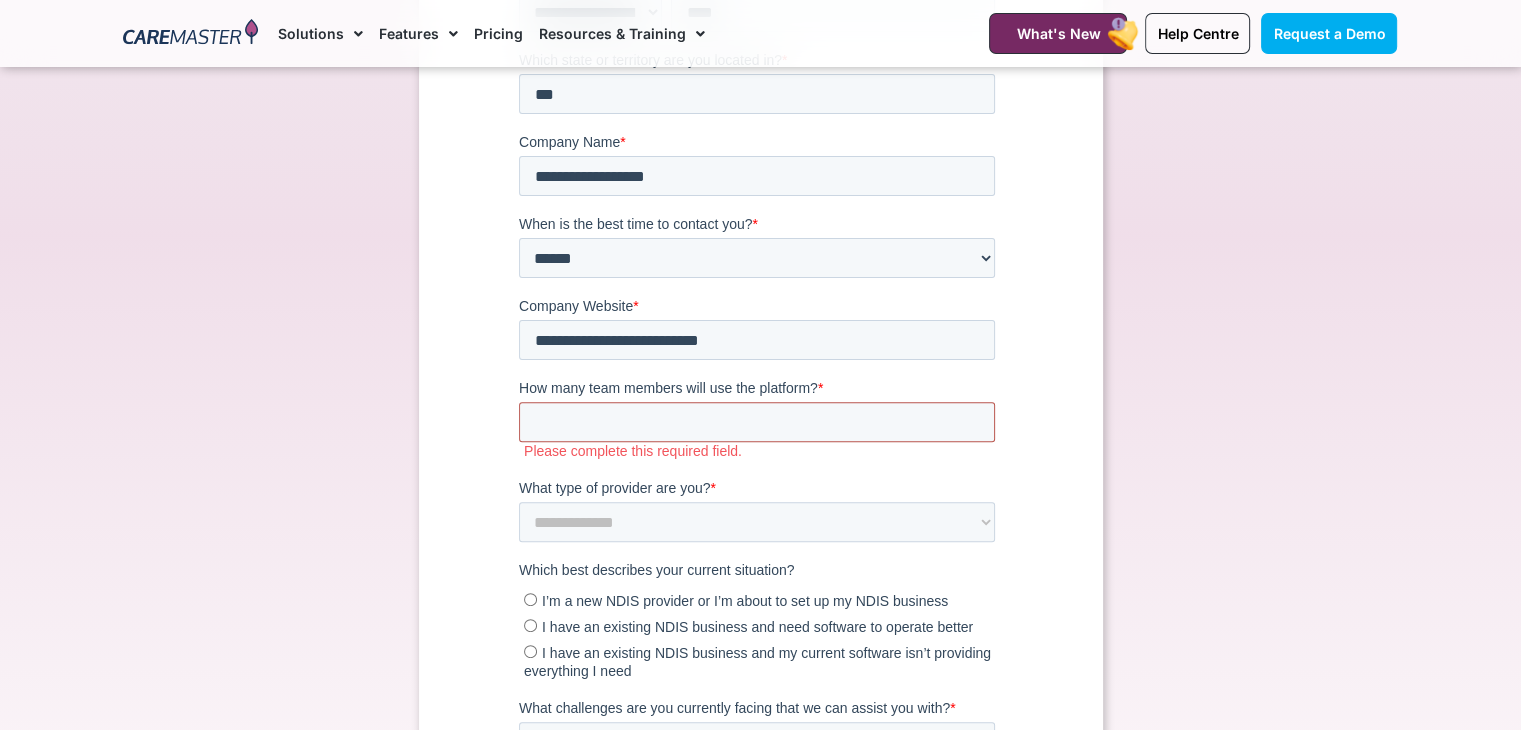 type on "**" 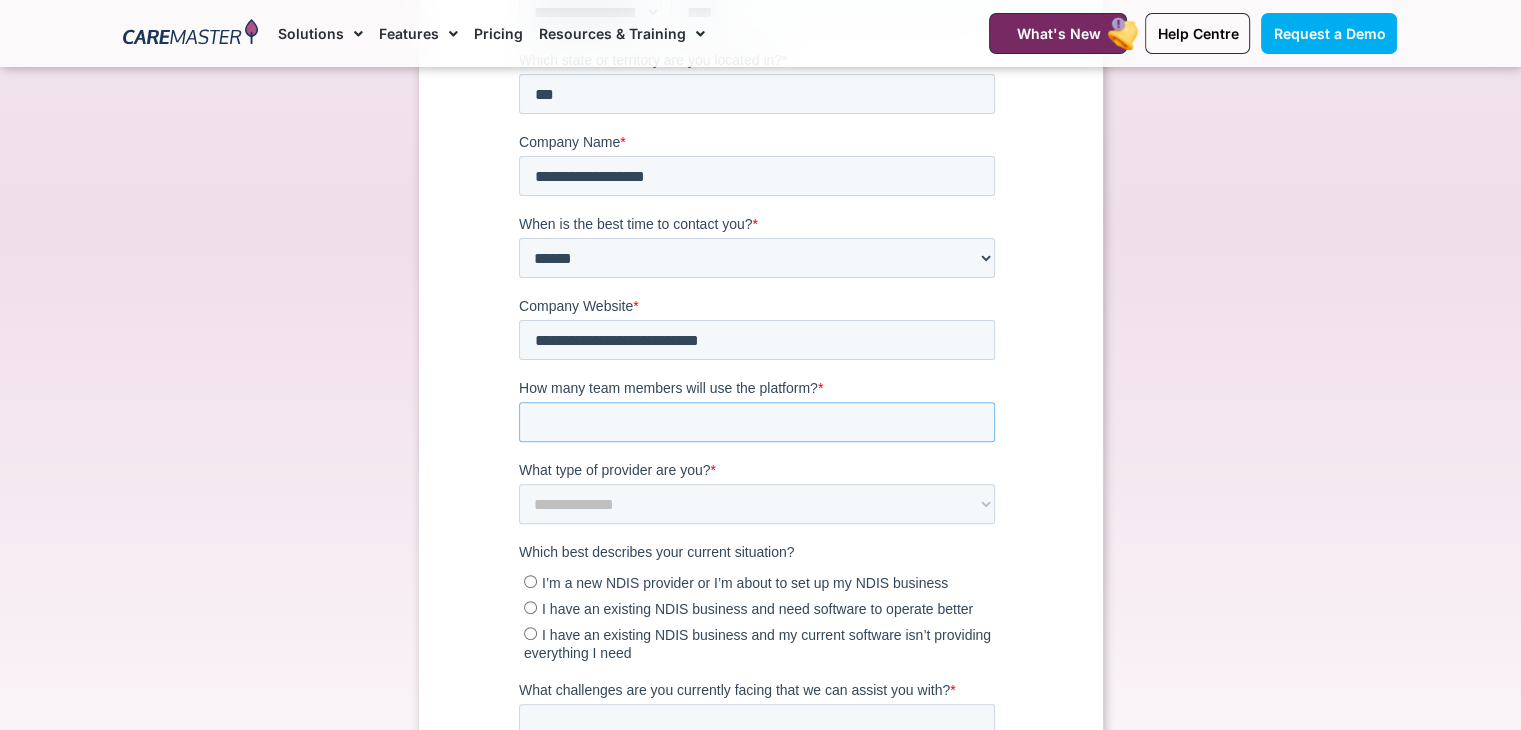 type 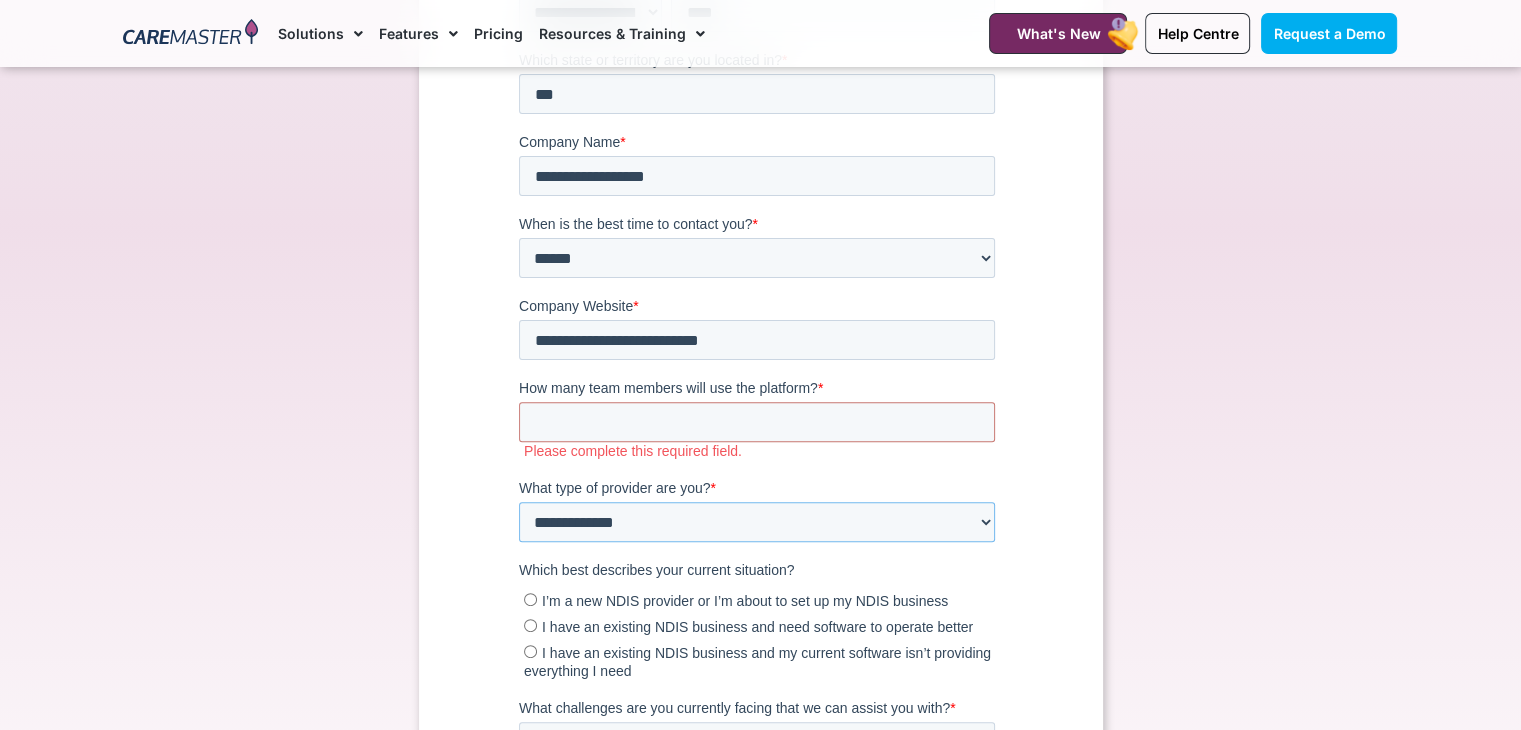 click on "**********" at bounding box center (756, 523) 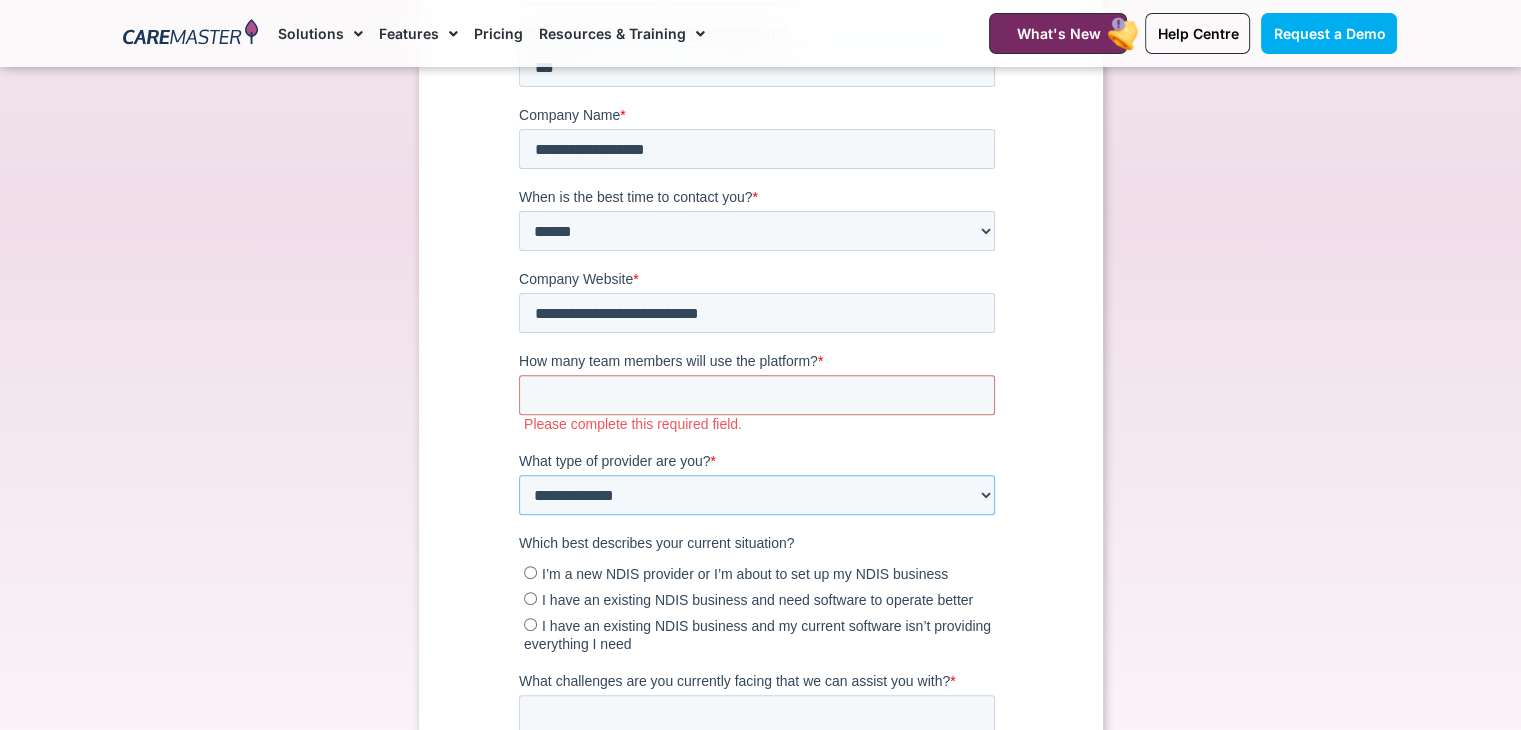 scroll, scrollTop: 607, scrollLeft: 0, axis: vertical 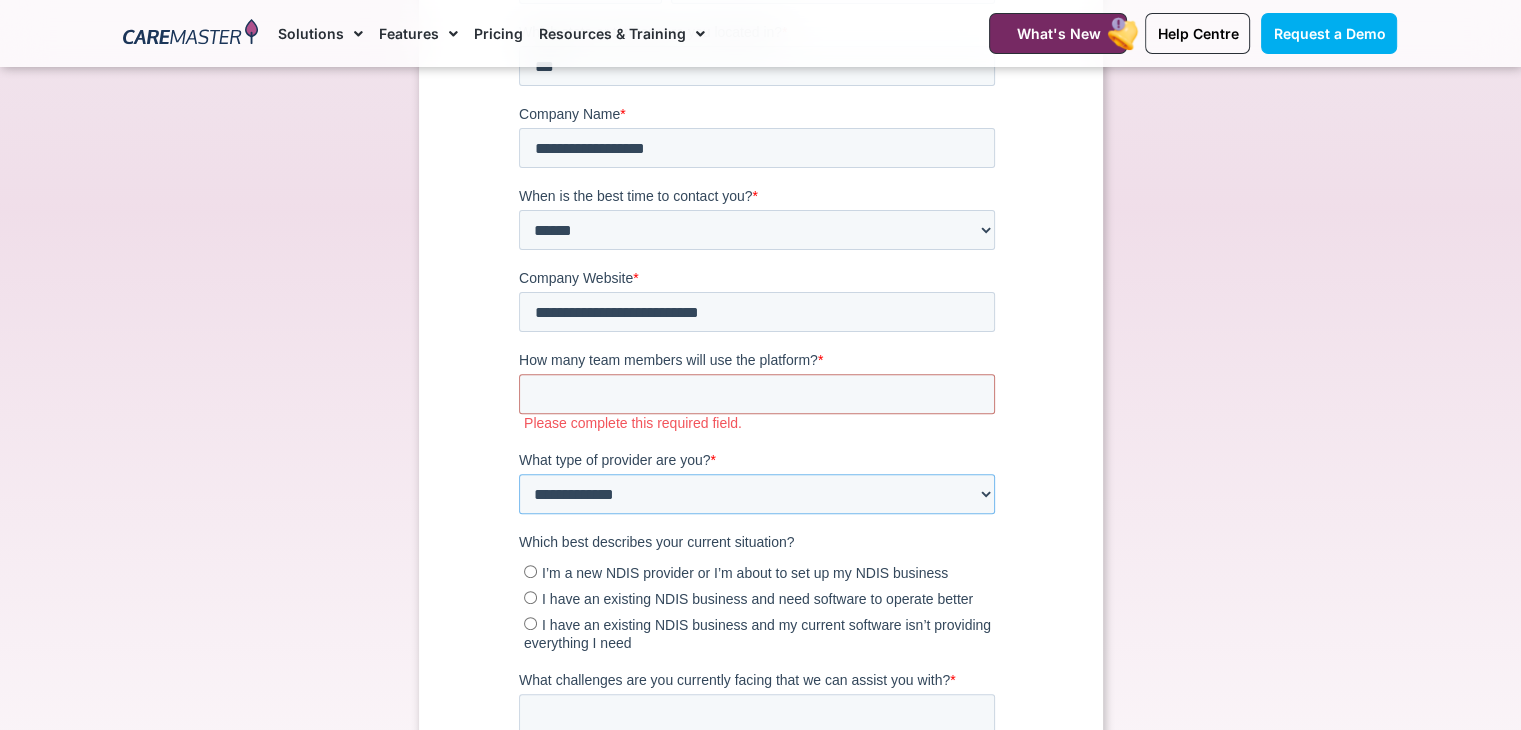 click on "**********" at bounding box center [756, 495] 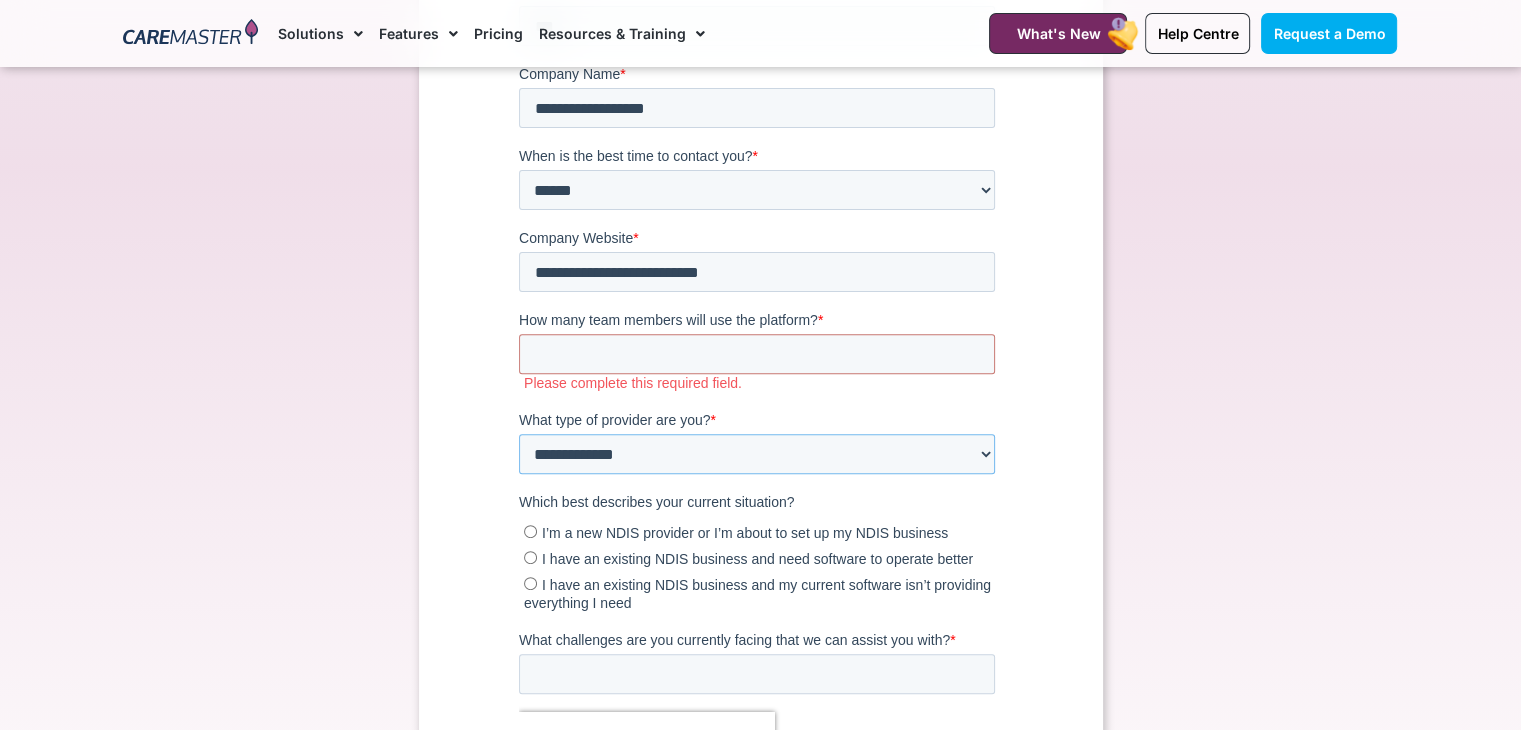 scroll, scrollTop: 648, scrollLeft: 0, axis: vertical 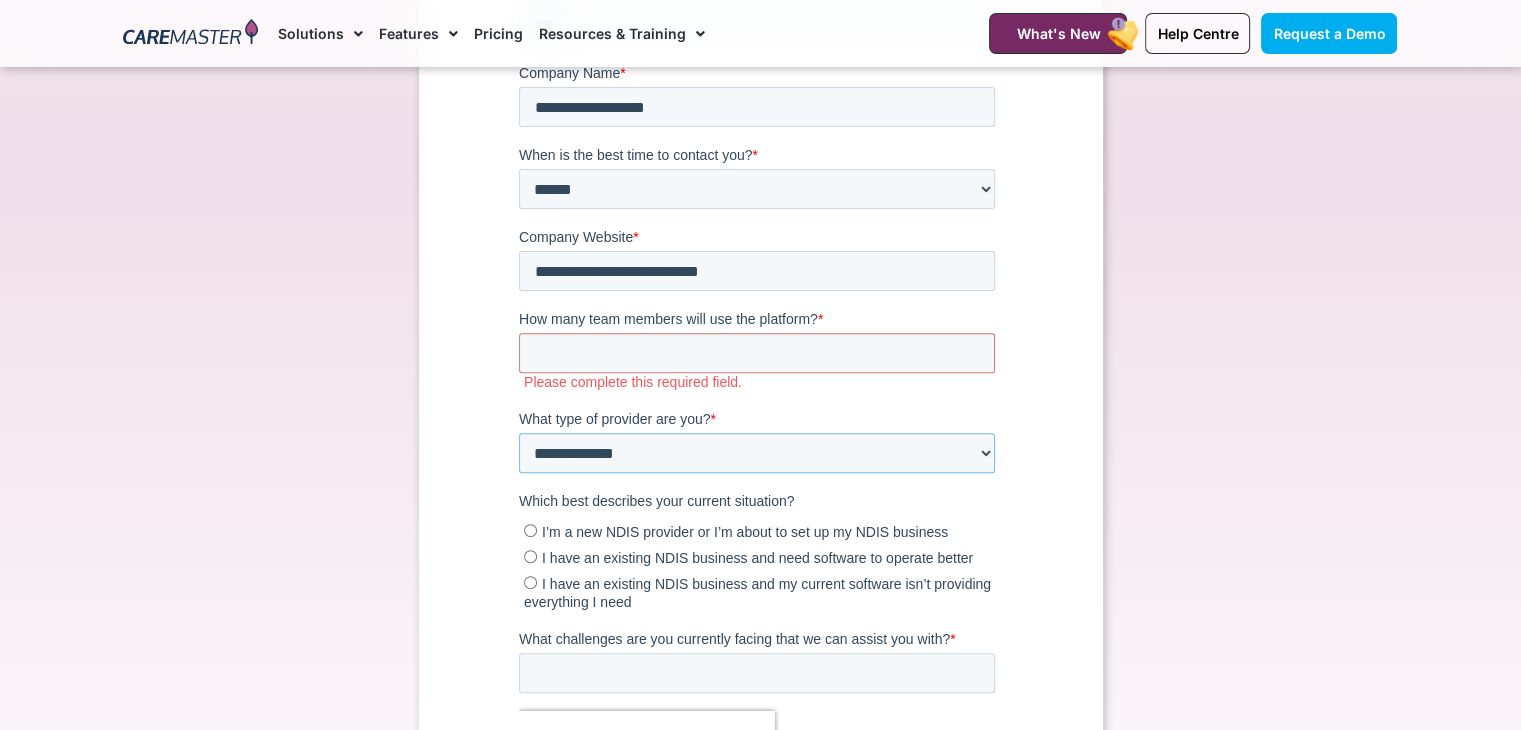 click on "**********" at bounding box center [756, 454] 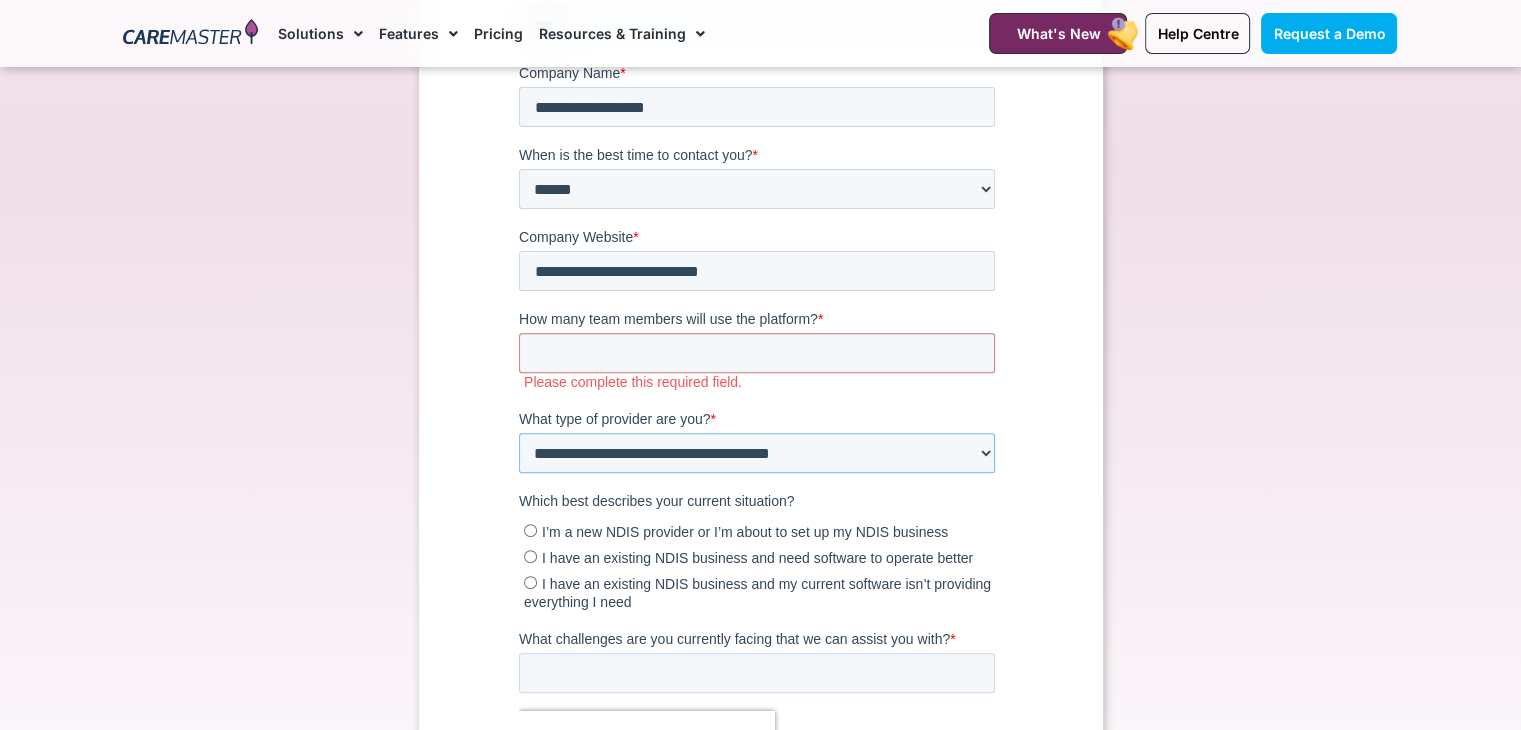 click on "**********" at bounding box center [756, 454] 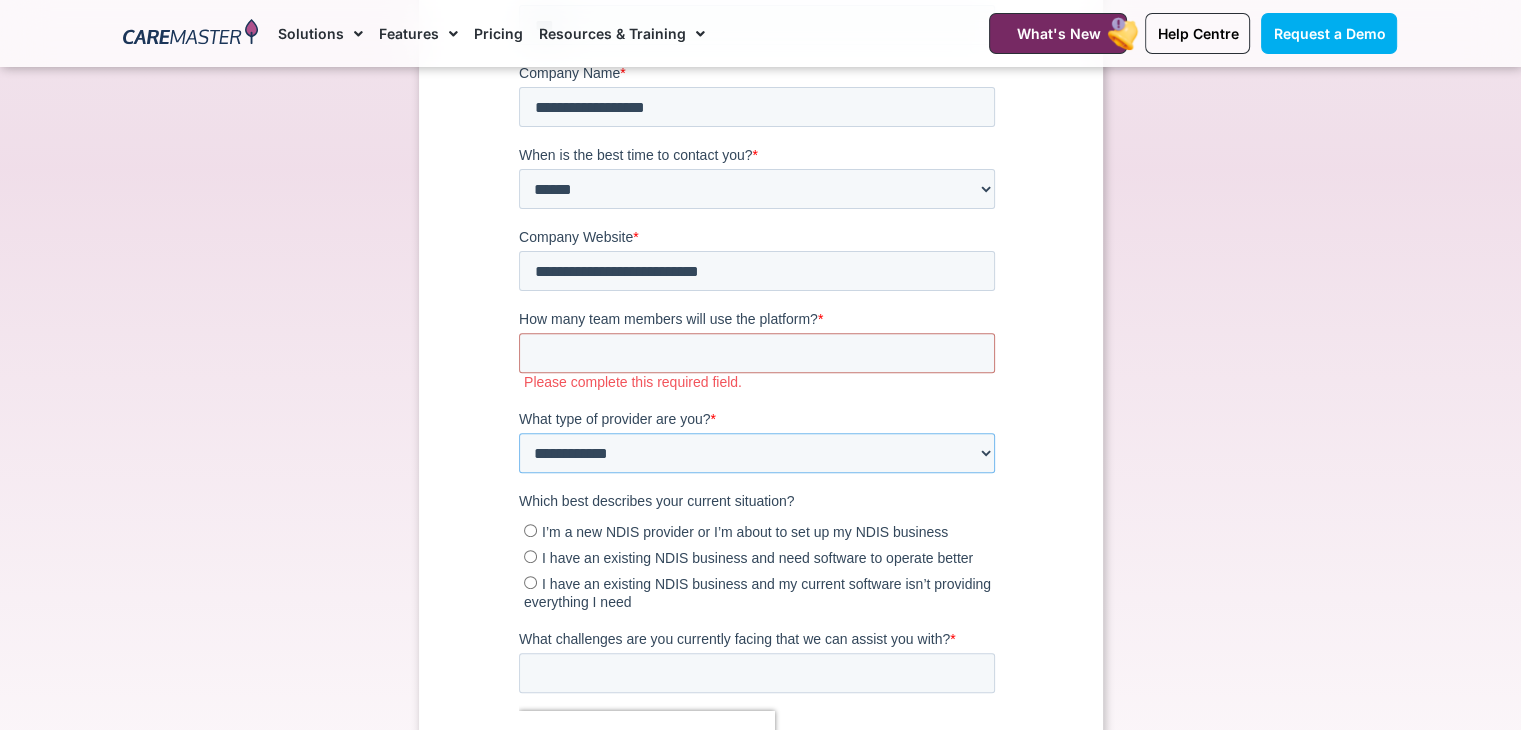 click on "**********" at bounding box center [756, 454] 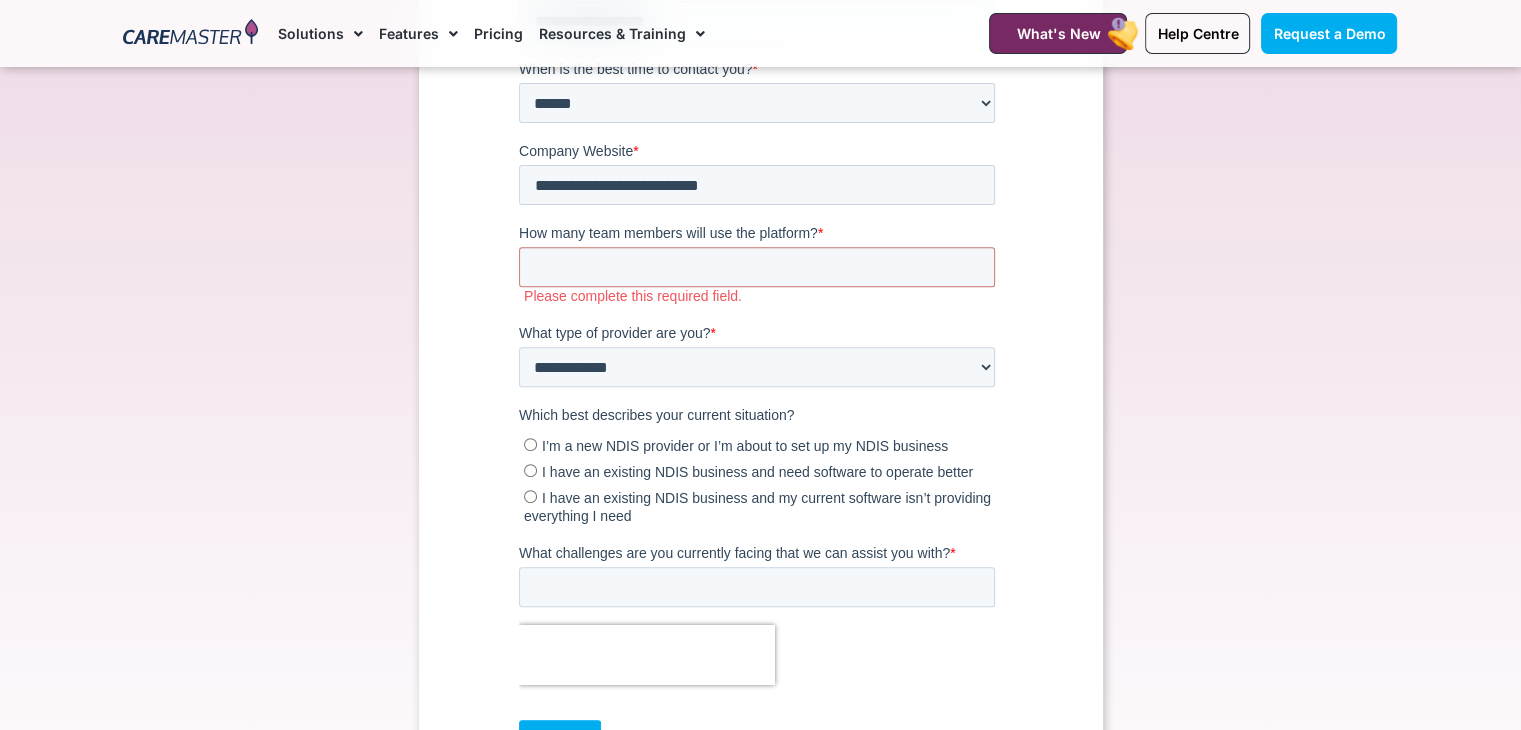 scroll, scrollTop: 796, scrollLeft: 0, axis: vertical 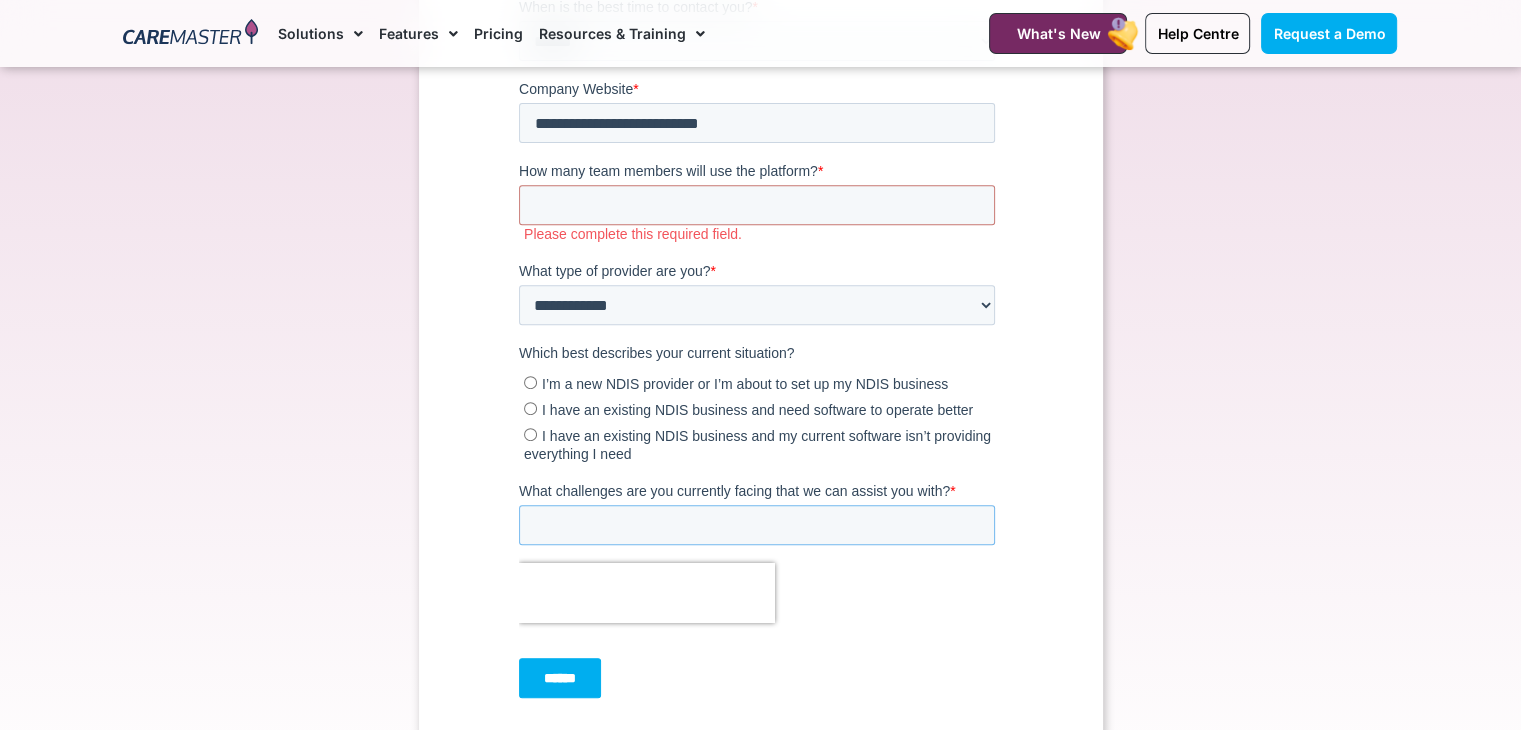 click on "What challenges are you currently facing that we can assist you with? *" at bounding box center (756, 526) 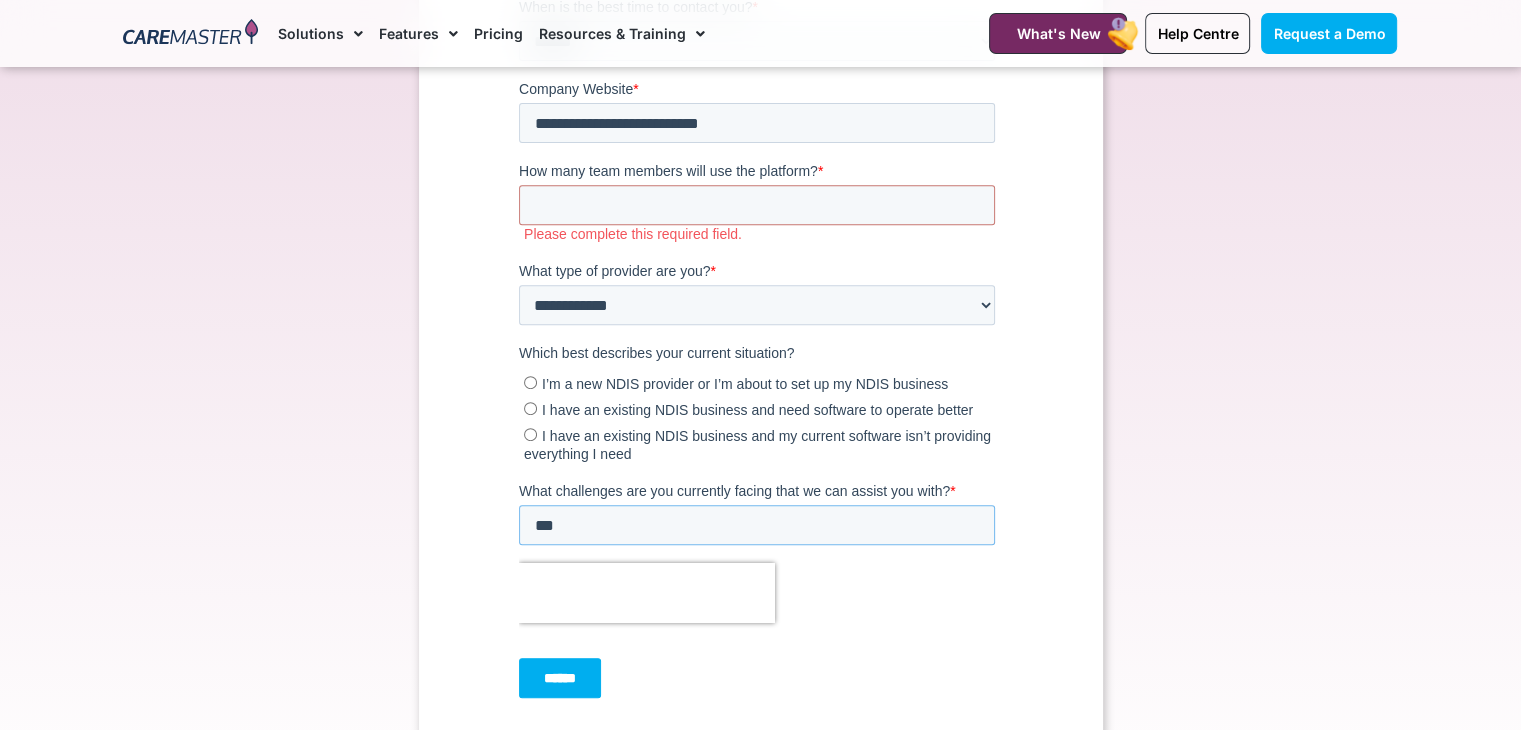 type on "*" 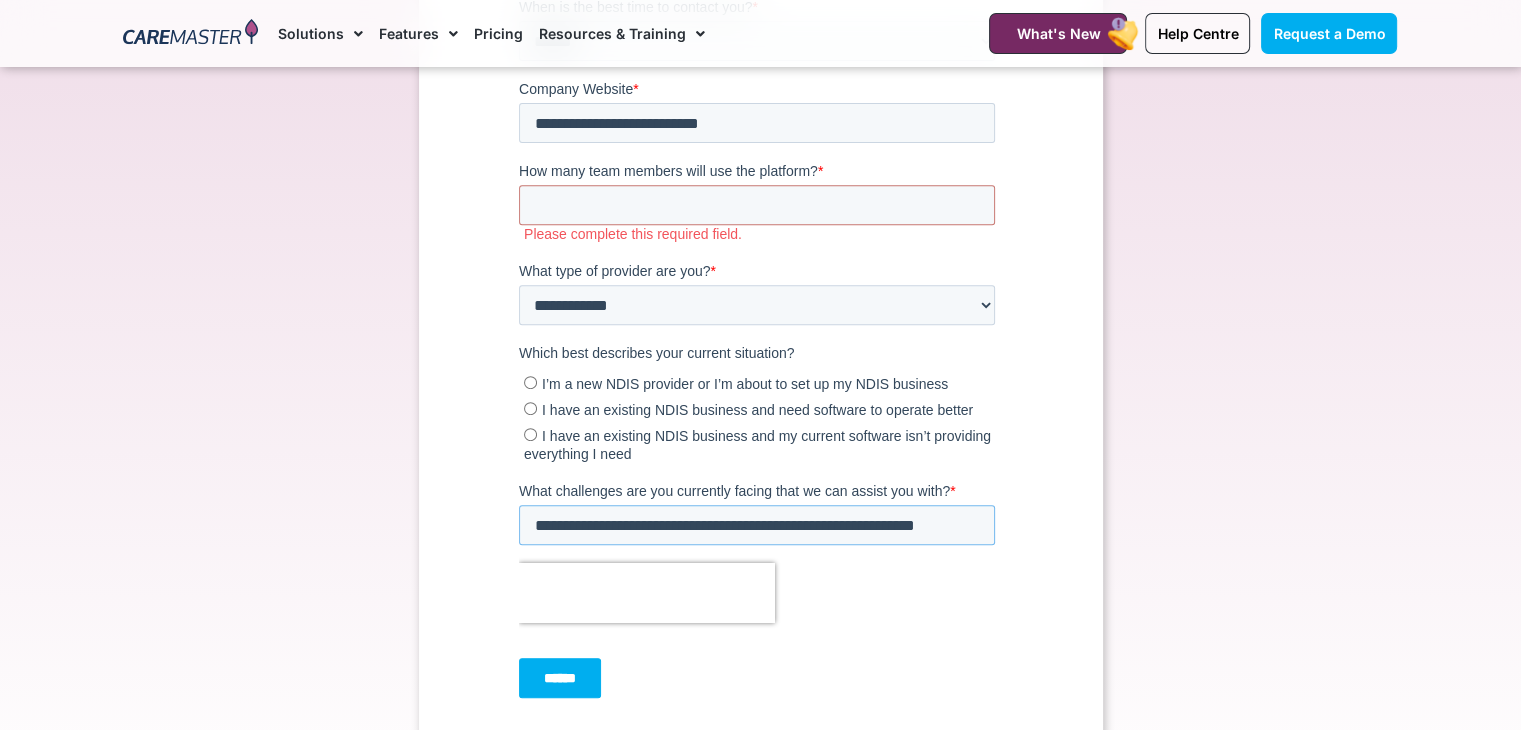 type on "**********" 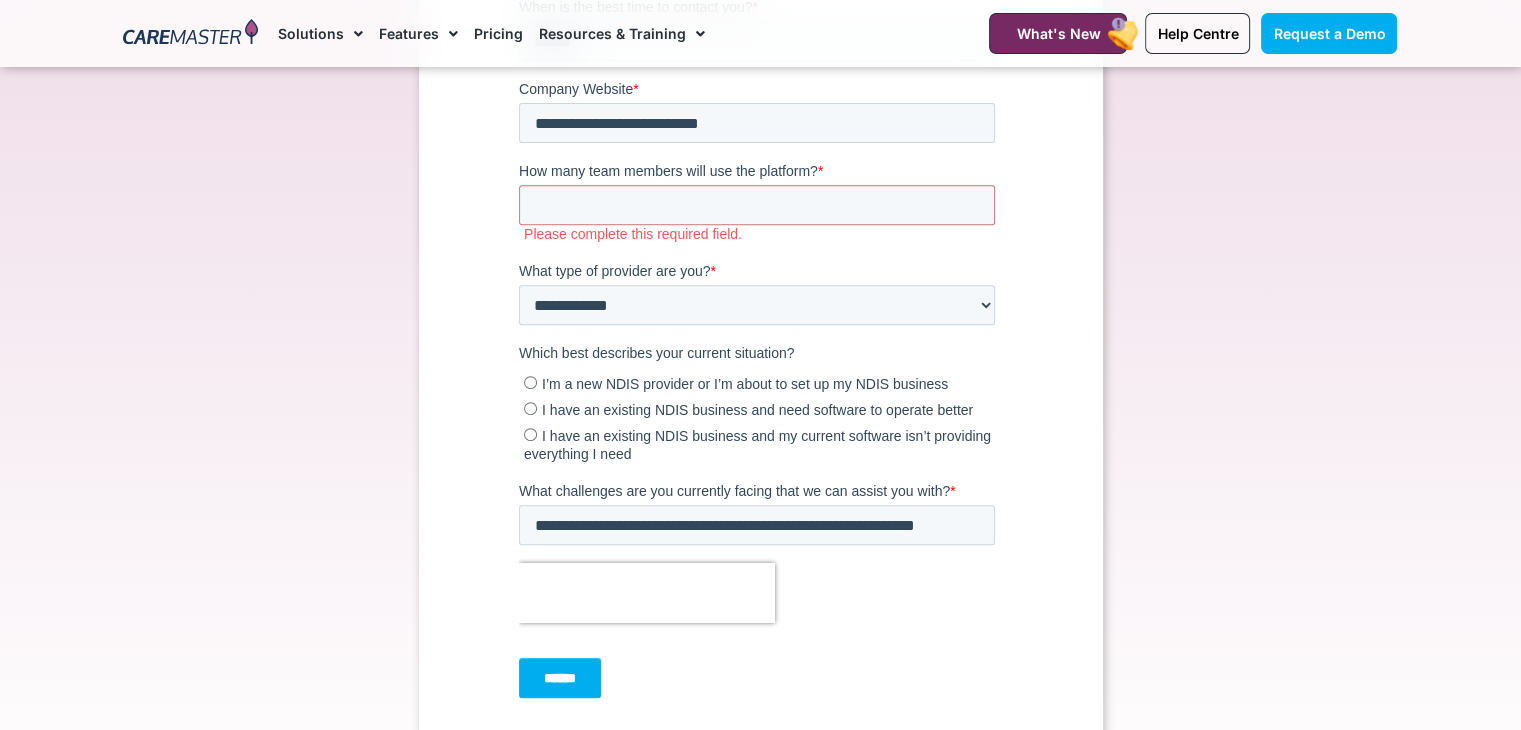 click on "******" at bounding box center [559, 679] 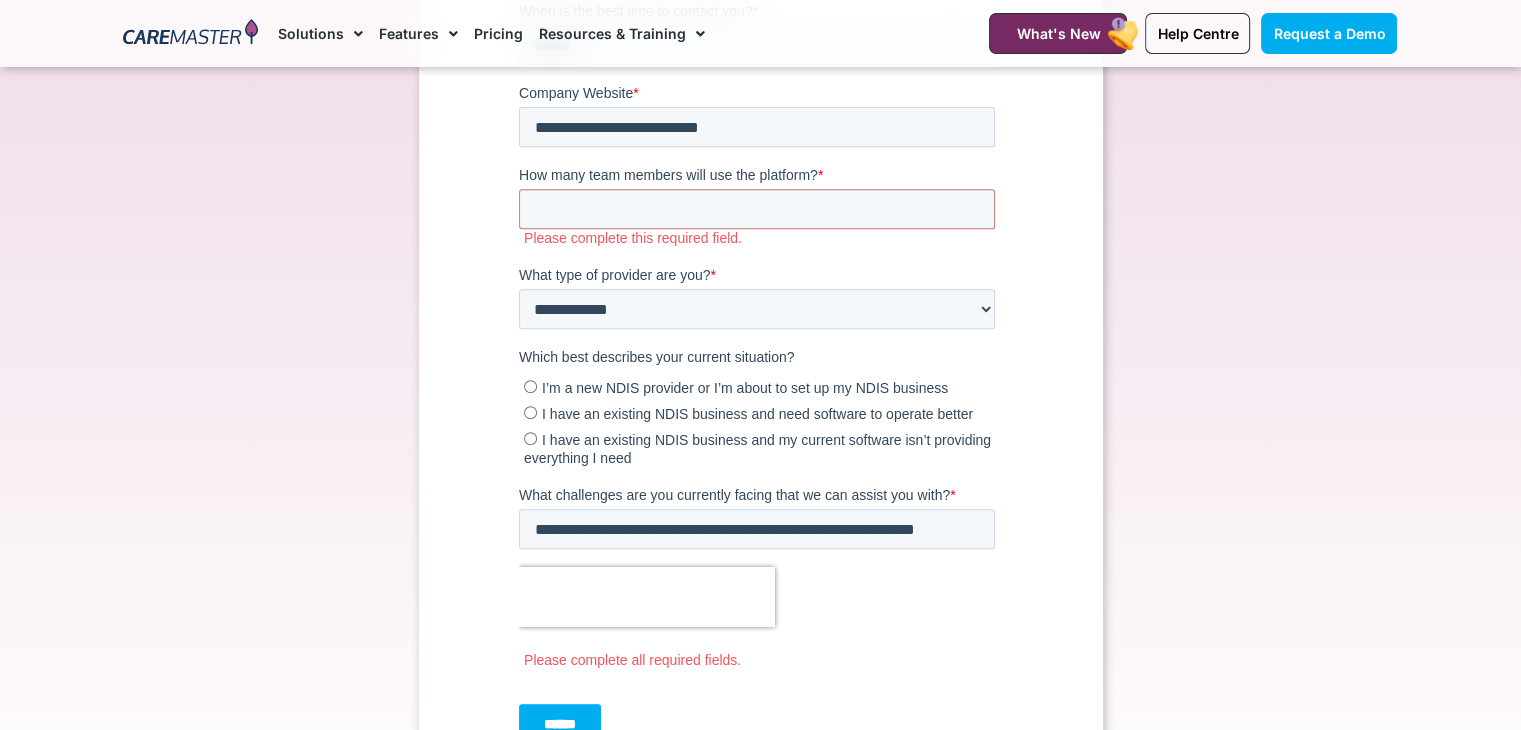 scroll, scrollTop: 811, scrollLeft: 0, axis: vertical 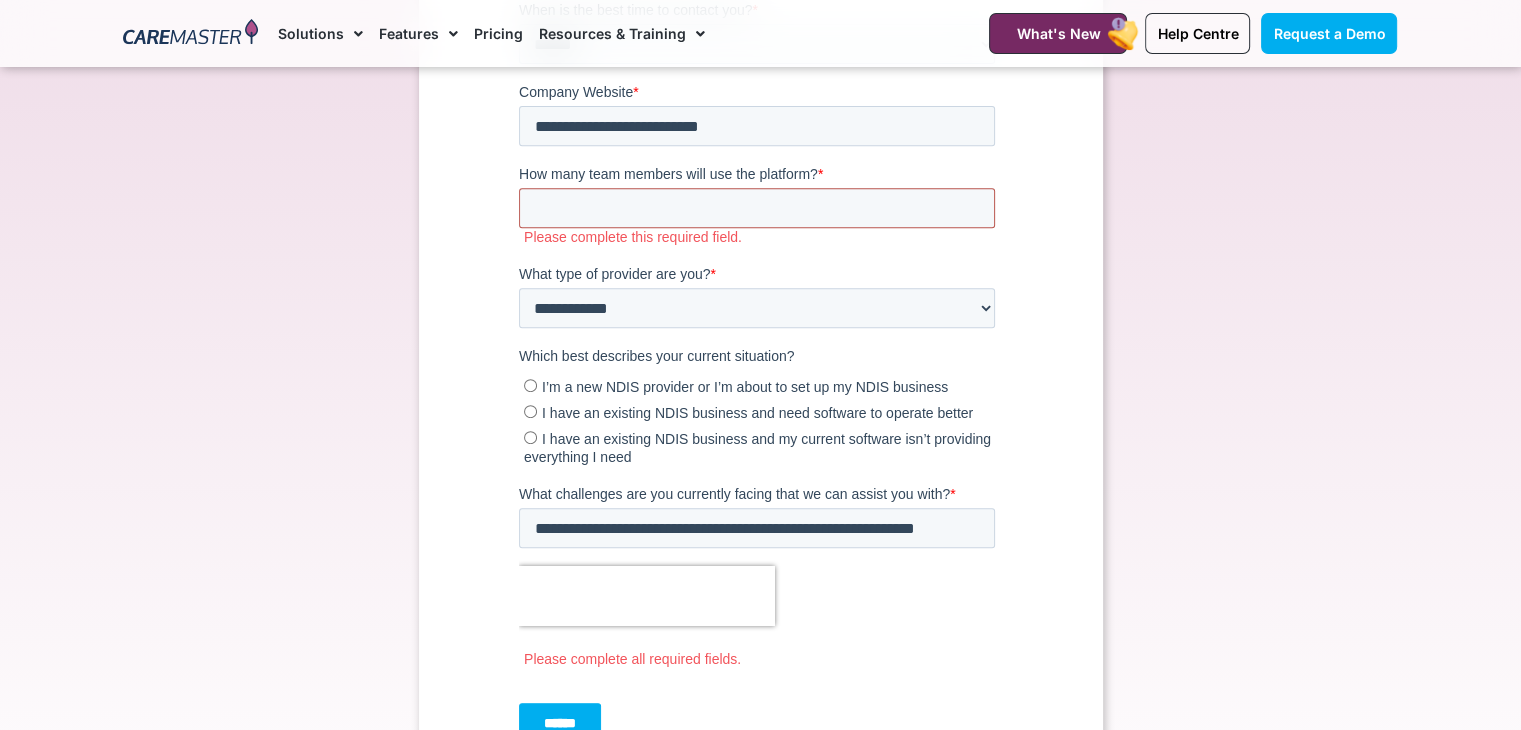 click on "How many team members will use the platform? *" at bounding box center (756, 209) 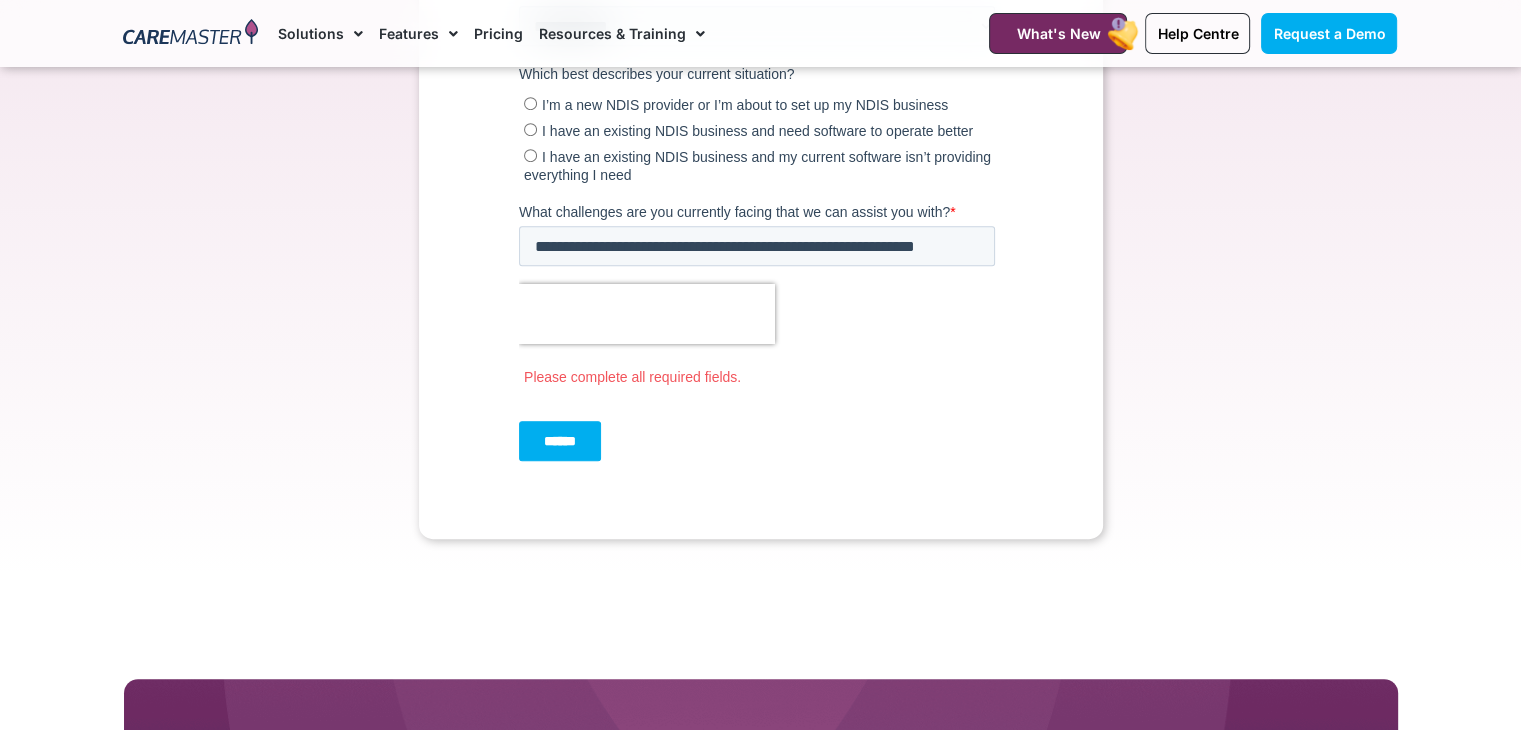 scroll, scrollTop: 1091, scrollLeft: 0, axis: vertical 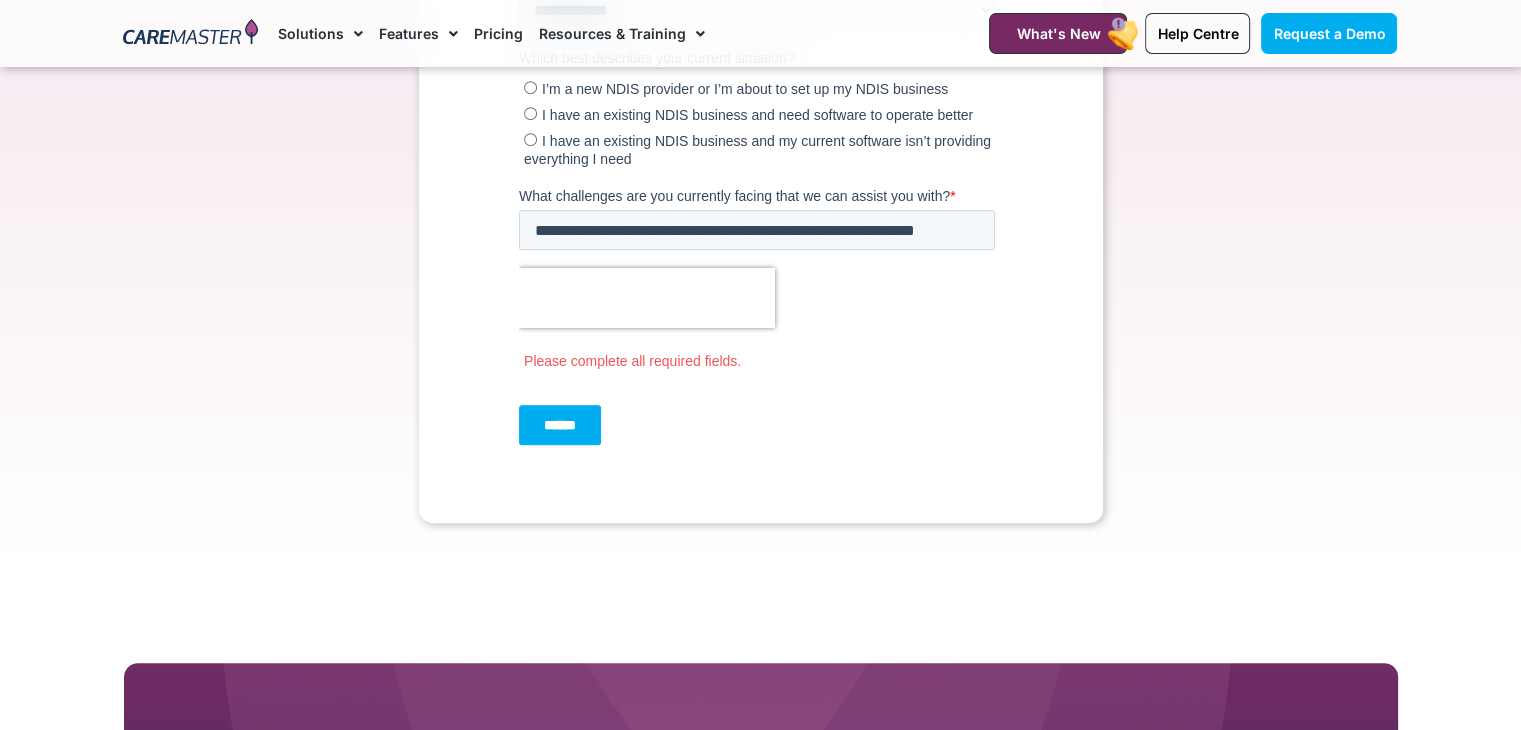 type on "**" 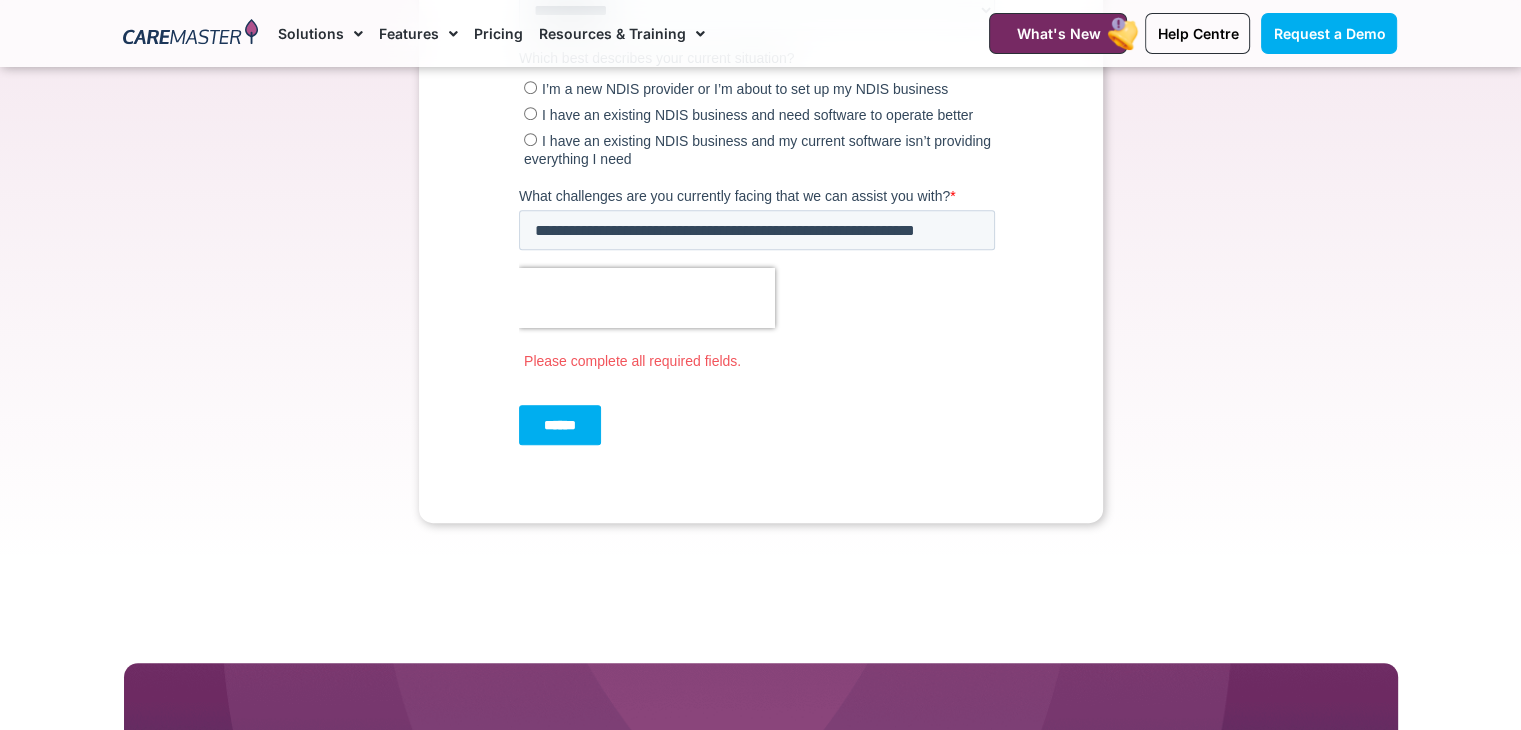 scroll, scrollTop: 1052, scrollLeft: 0, axis: vertical 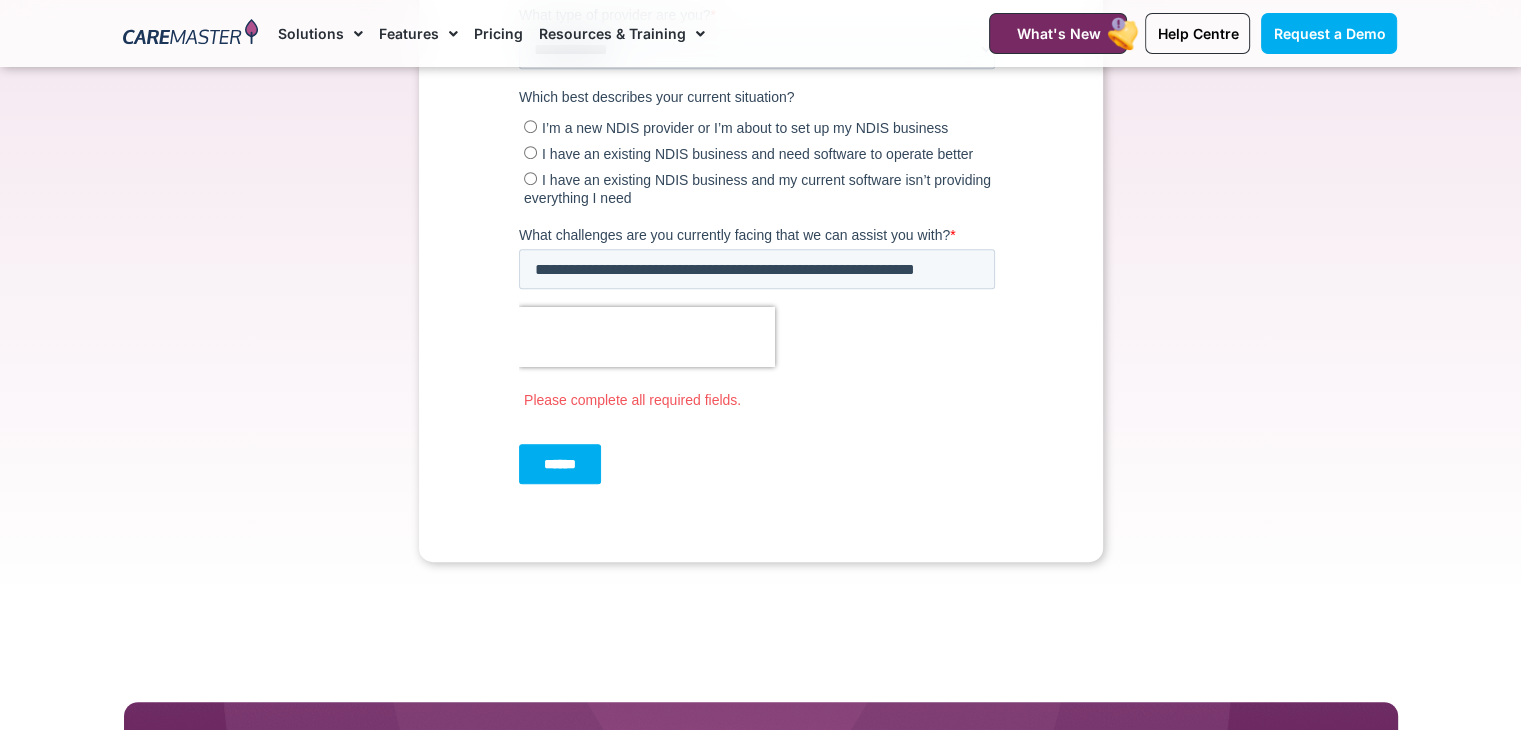 click on "******" at bounding box center (559, 465) 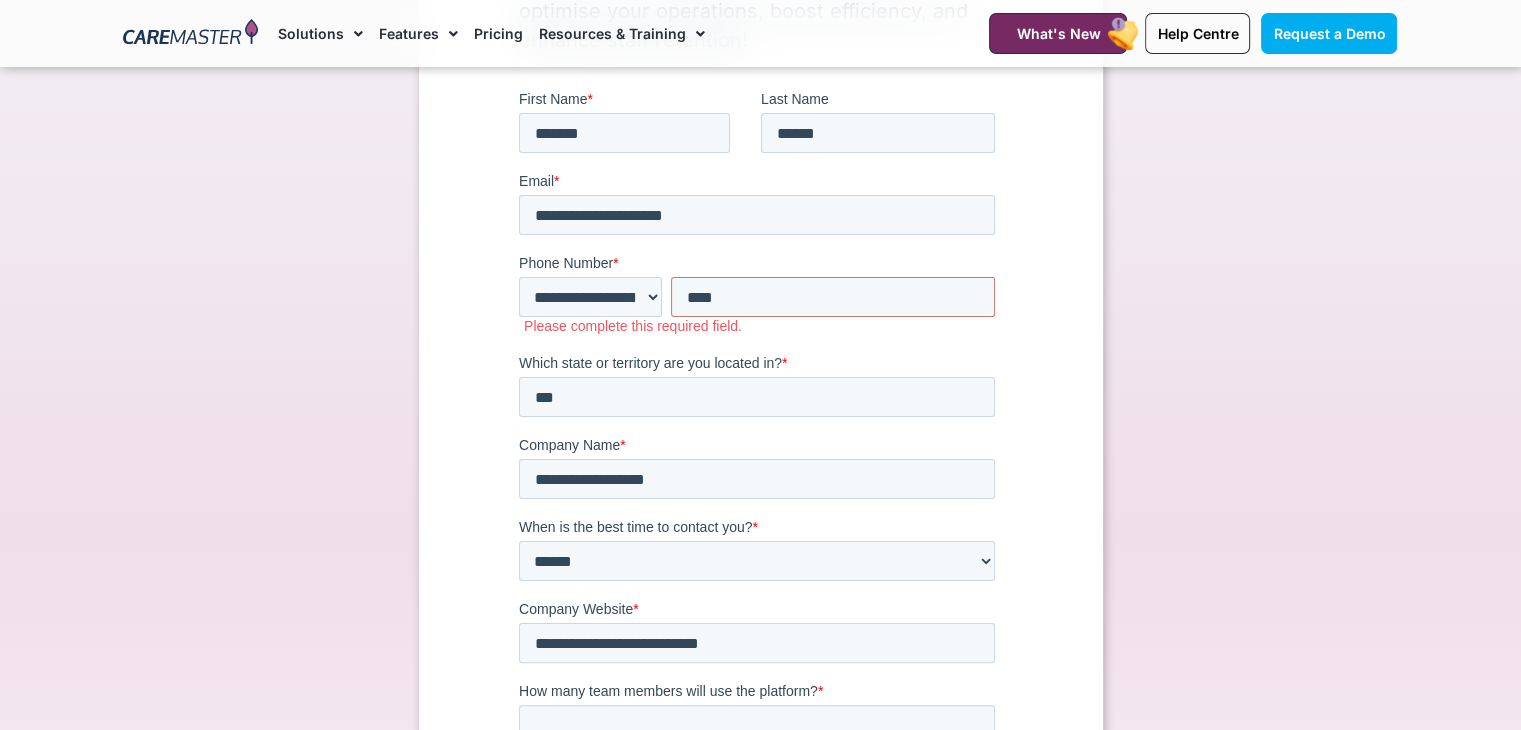 scroll, scrollTop: 0, scrollLeft: 0, axis: both 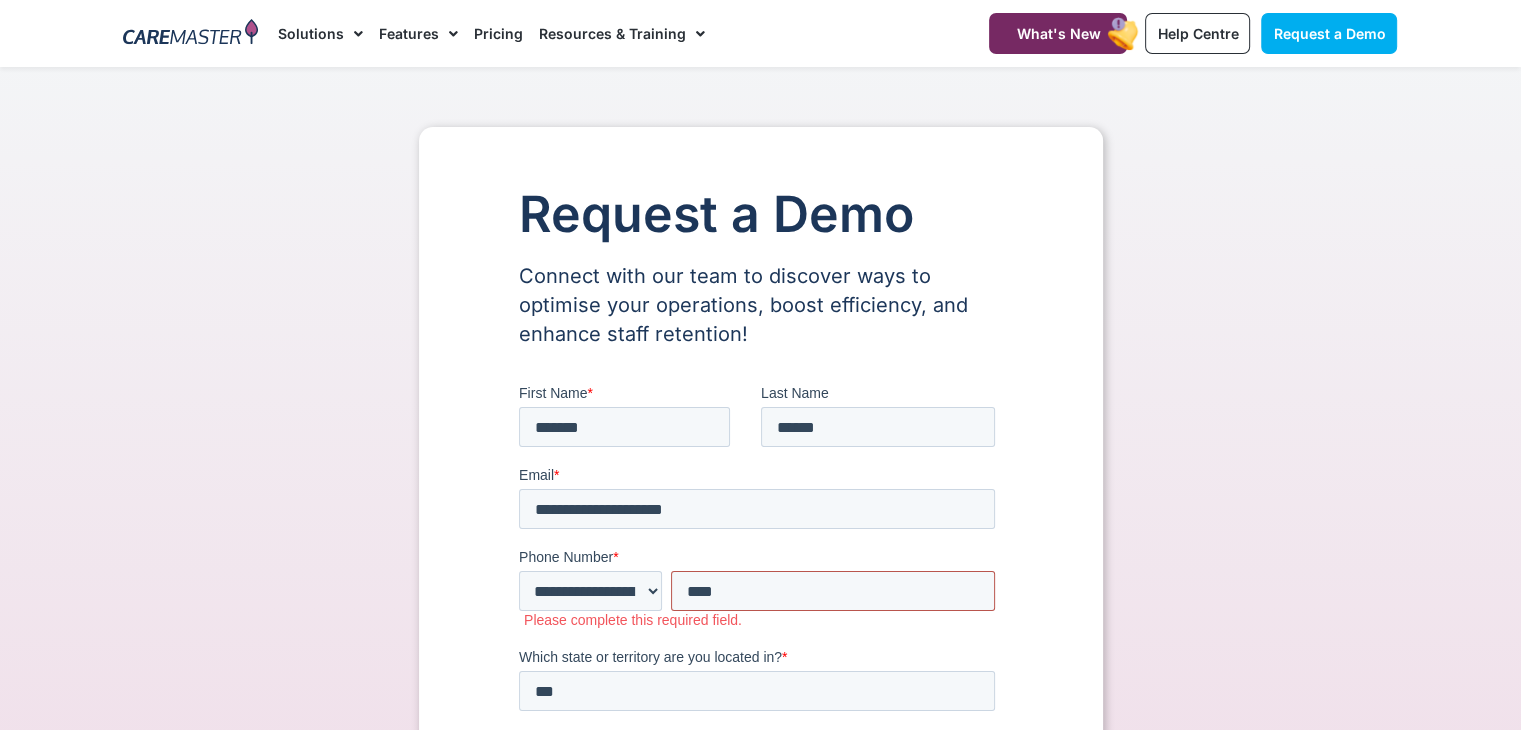 click on "***" at bounding box center (832, 591) 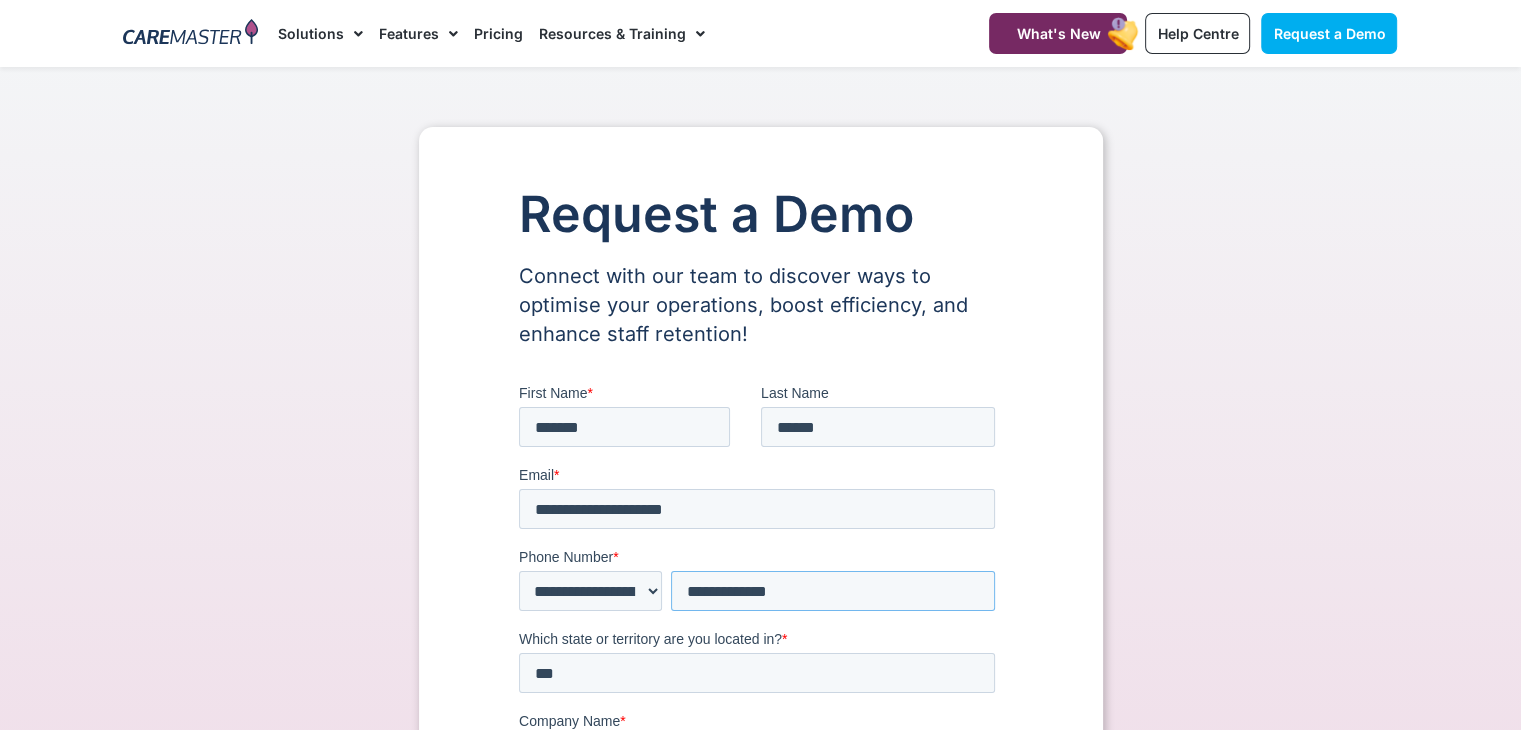 type on "**********" 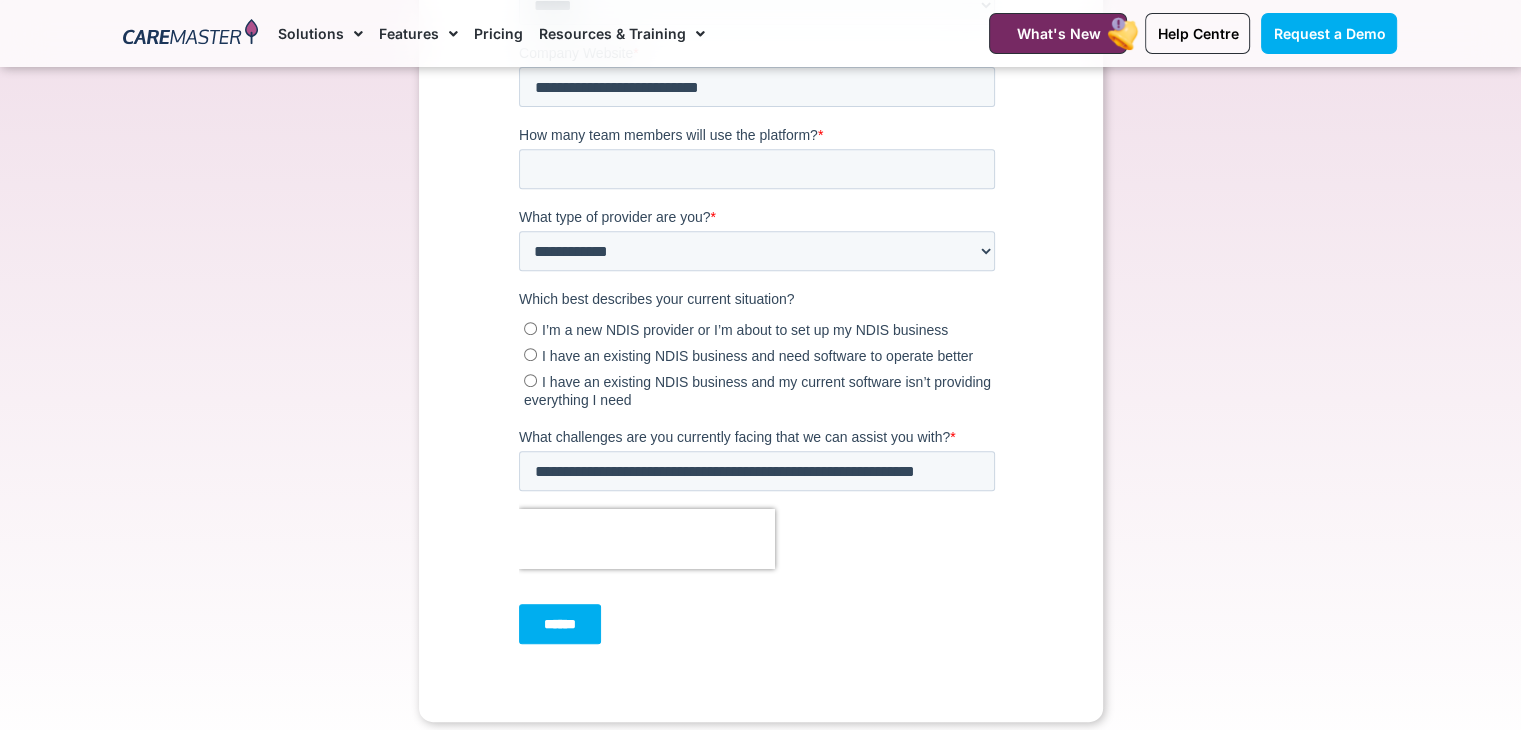 scroll, scrollTop: 824, scrollLeft: 0, axis: vertical 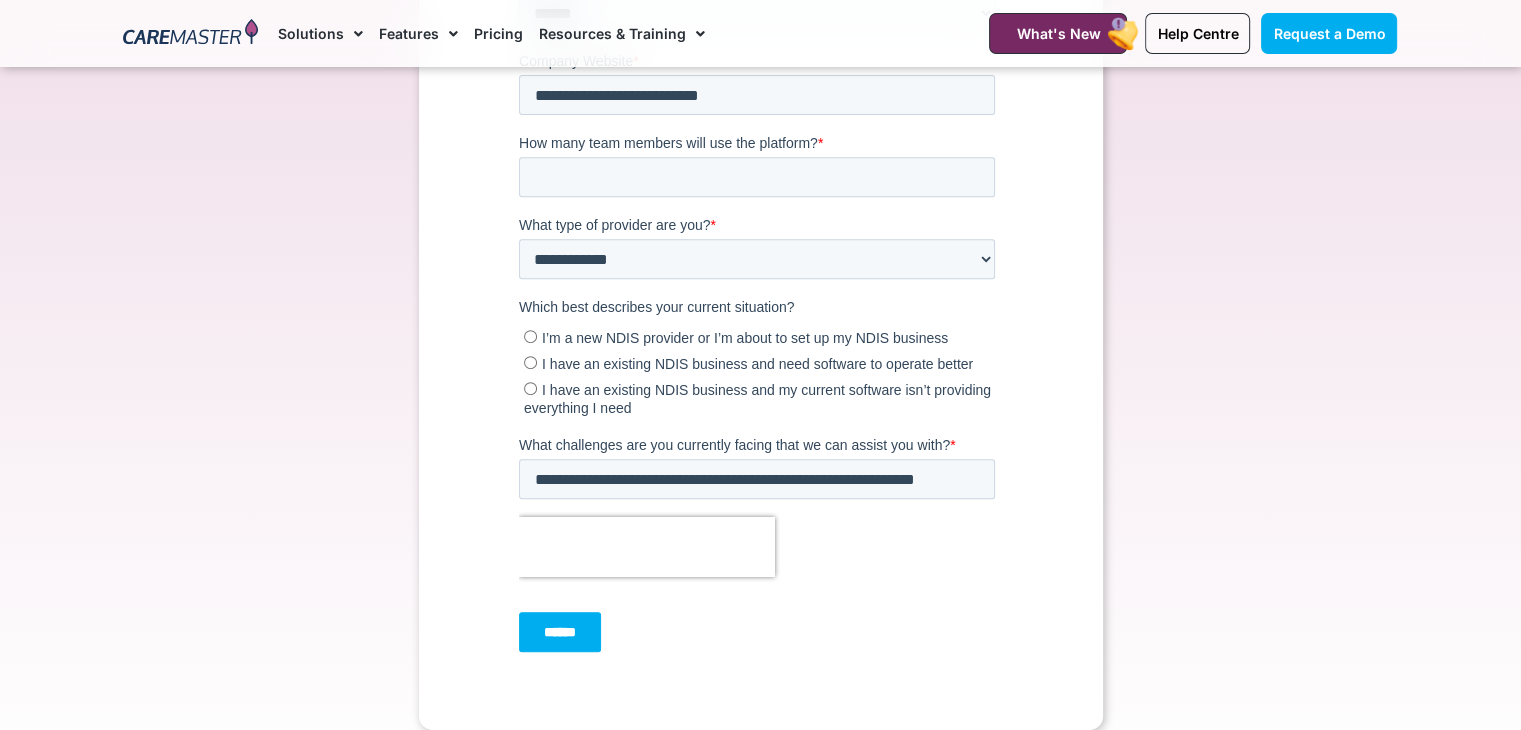 click on "******" at bounding box center (559, 633) 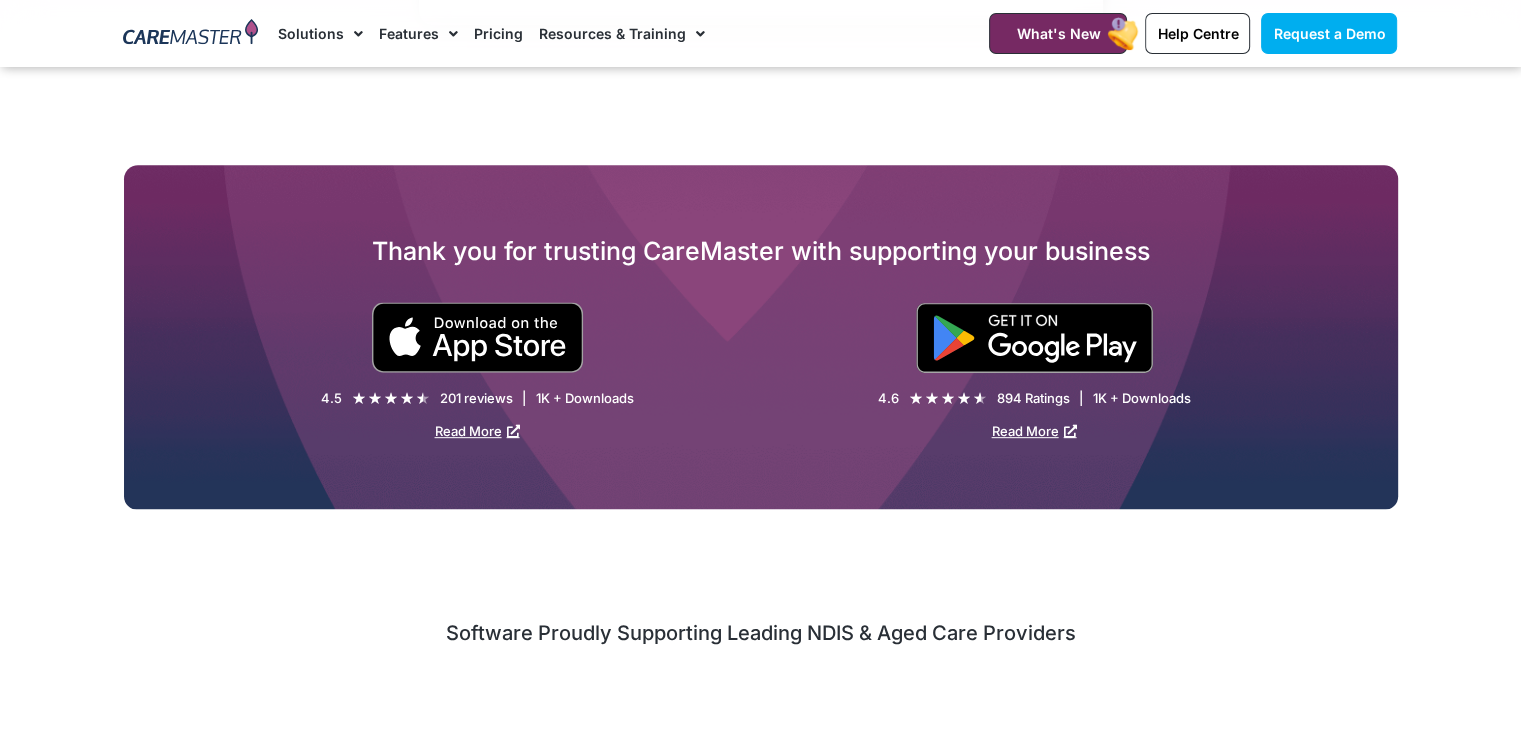scroll, scrollTop: 840, scrollLeft: 0, axis: vertical 